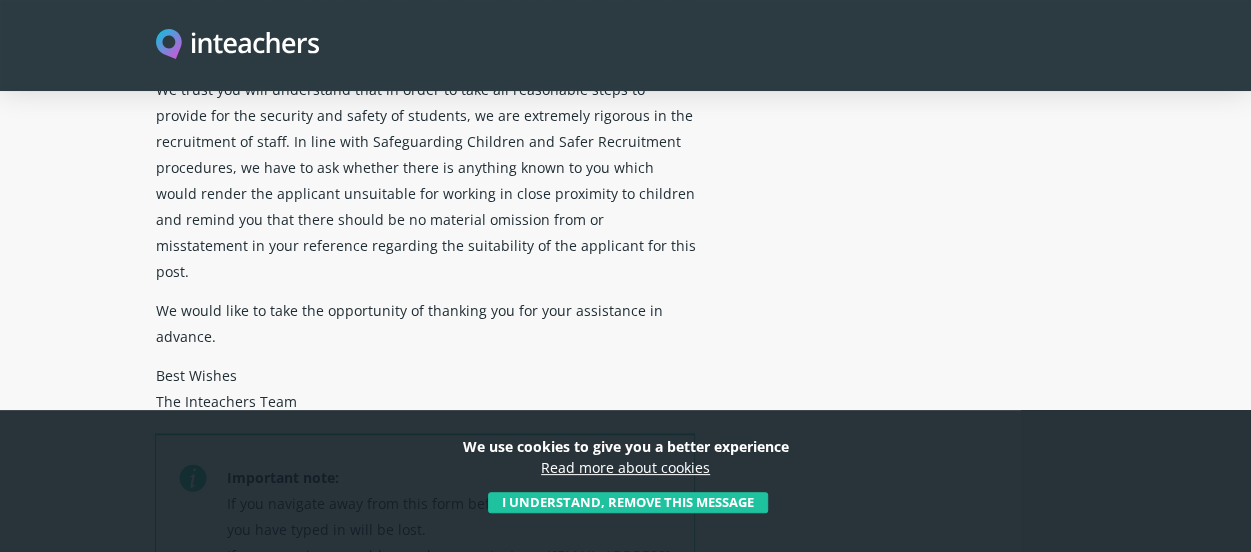 scroll, scrollTop: 439, scrollLeft: 0, axis: vertical 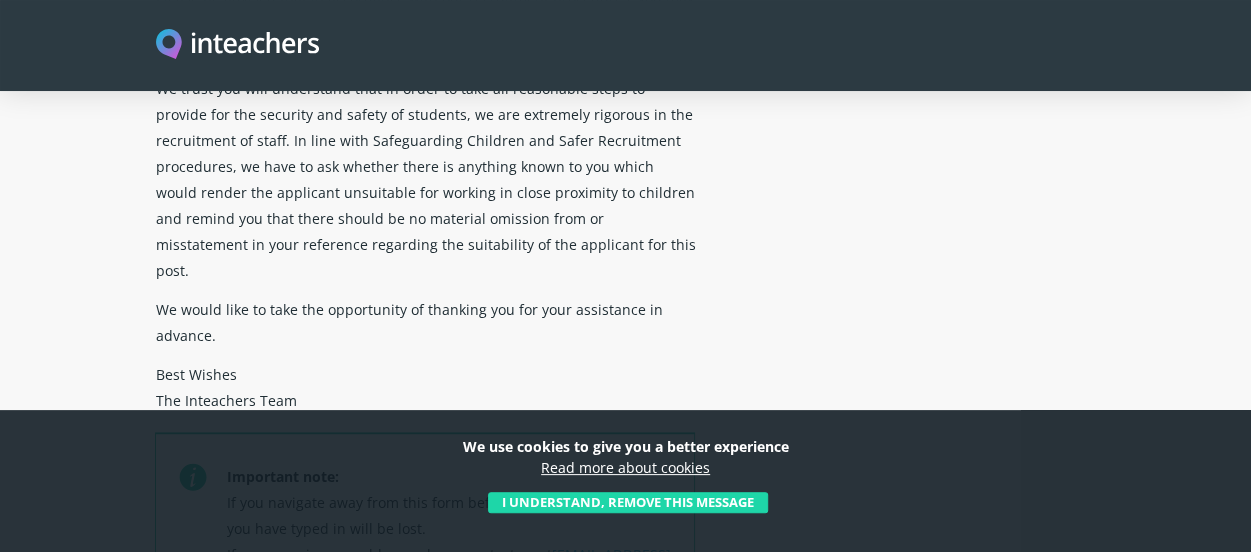 click on "I understand, remove this message" at bounding box center (628, 503) 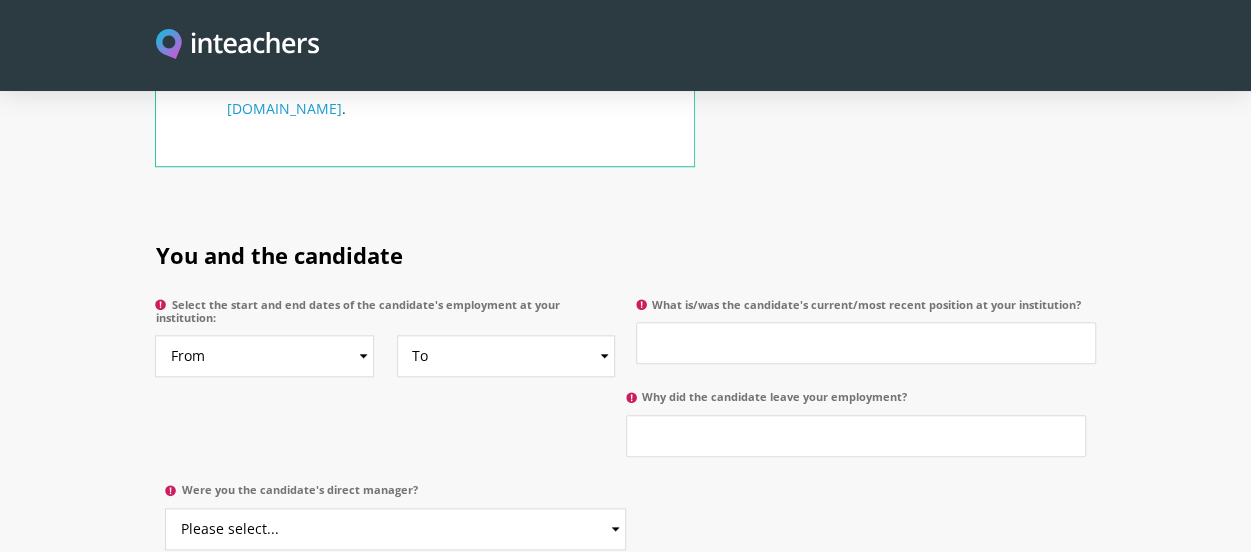 scroll, scrollTop: 925, scrollLeft: 0, axis: vertical 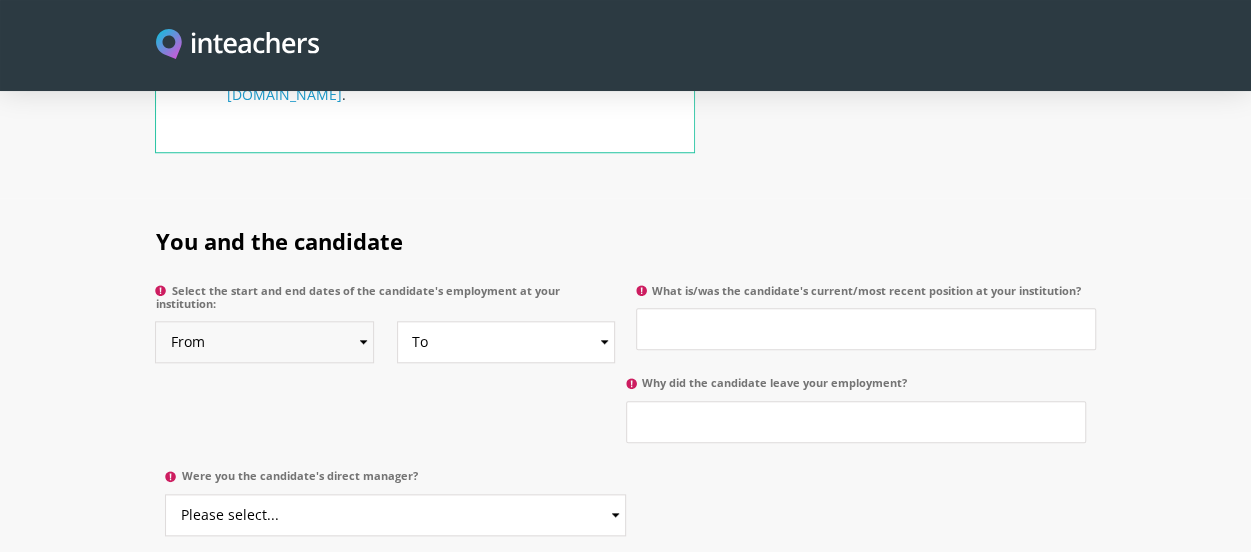 click on "From
2025
2024
2023
2022
2021
2020
2019
2018
2017
2016
2015
2014
2013
2012
2011
2010
2009
2008
2007
2006
2005
2004
2003
2002
2001
2000
1999
1998
1997
1996
1995
1994
1993
1992
1991
1990
1989
1988
1987
1986
1985
1984
1983
1982
1981
1980
1979
1978
1977
1976
1975
1974
1973
1972
1971
1970" at bounding box center [264, 342] 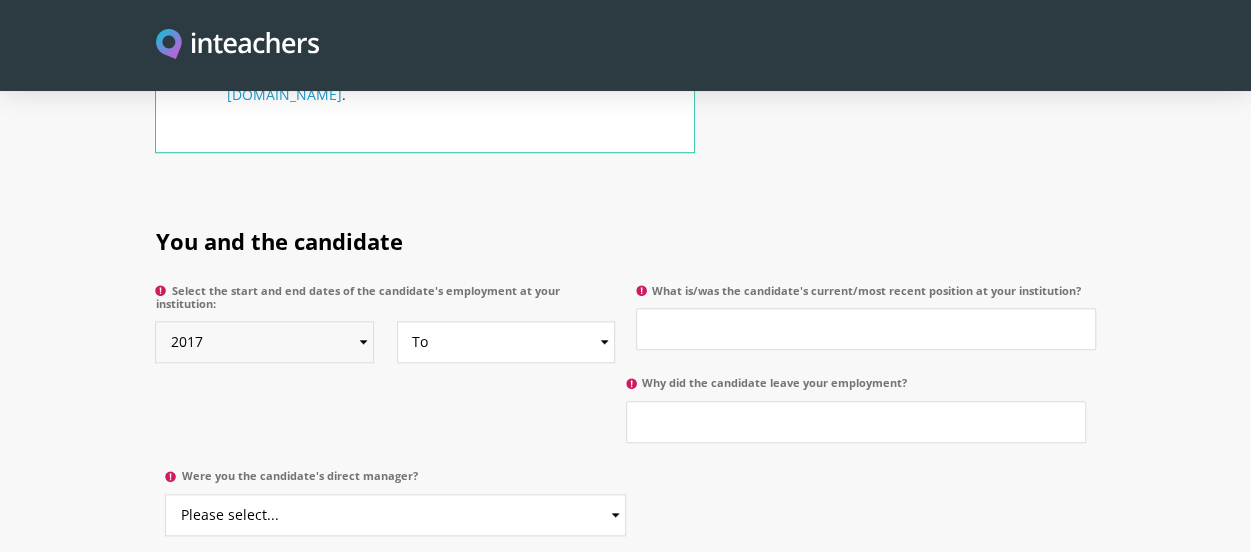 click on "From
2025
2024
2023
2022
2021
2020
2019
2018
2017
2016
2015
2014
2013
2012
2011
2010
2009
2008
2007
2006
2005
2004
2003
2002
2001
2000
1999
1998
1997
1996
1995
1994
1993
1992
1991
1990
1989
1988
1987
1986
1985
1984
1983
1982
1981
1980
1979
1978
1977
1976
1975
1974
1973
1972
1971
1970" at bounding box center [264, 342] 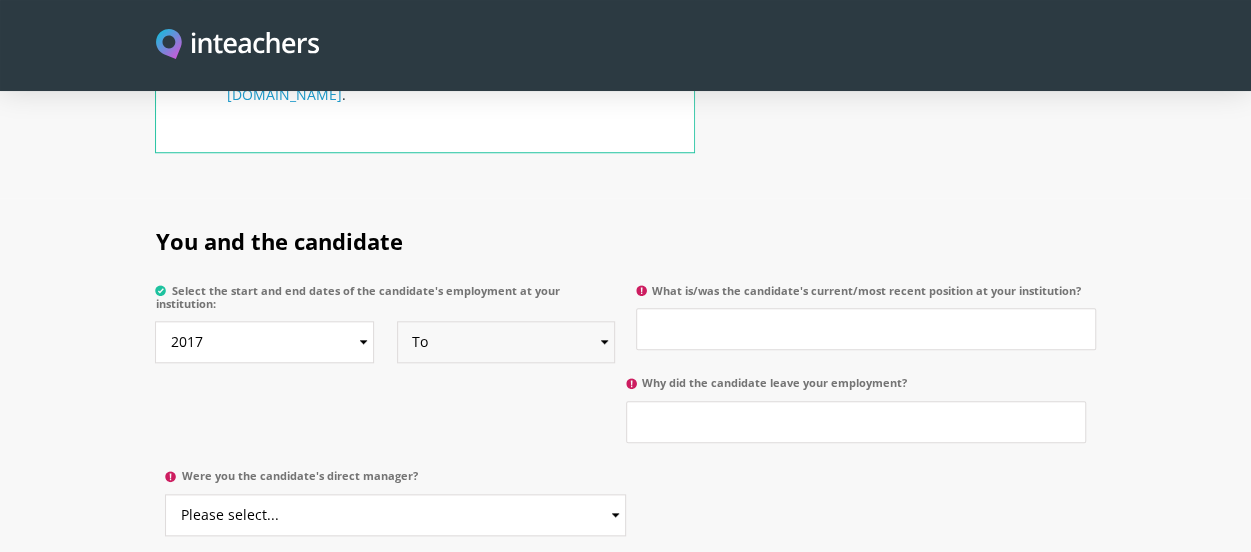 click on "To
Currently
2025
2024
2023
2022
2021
2020
2019
2018
2017
2016
2015
2014
2013
2012
2011
2010
2009
2008
2007
2006
2005
2004
2003
2002
2001
2000
1999
1998
1997
1996
1995
1994
1993
1992
1991
1990
1989
1988
1987
1986
1985
1984
1983
1982
1981
1980
1979
1978
1977
1976
1975
1974
1973
1972
1971
1970" at bounding box center [506, 342] 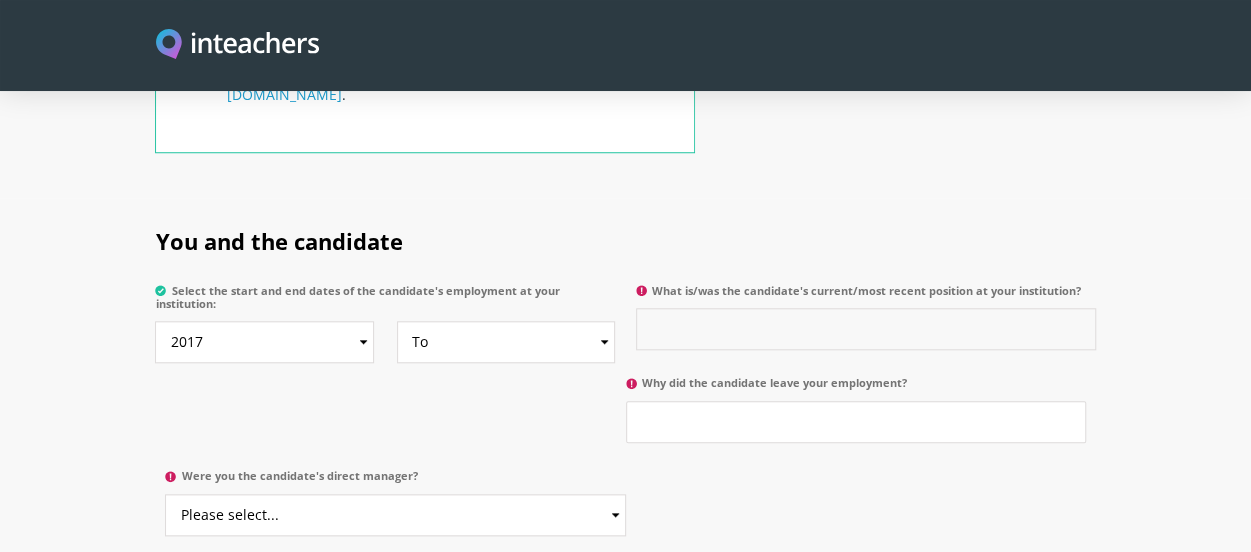 click on "What is/was the candidate's current/most recent position at your institution?" at bounding box center (866, 329) 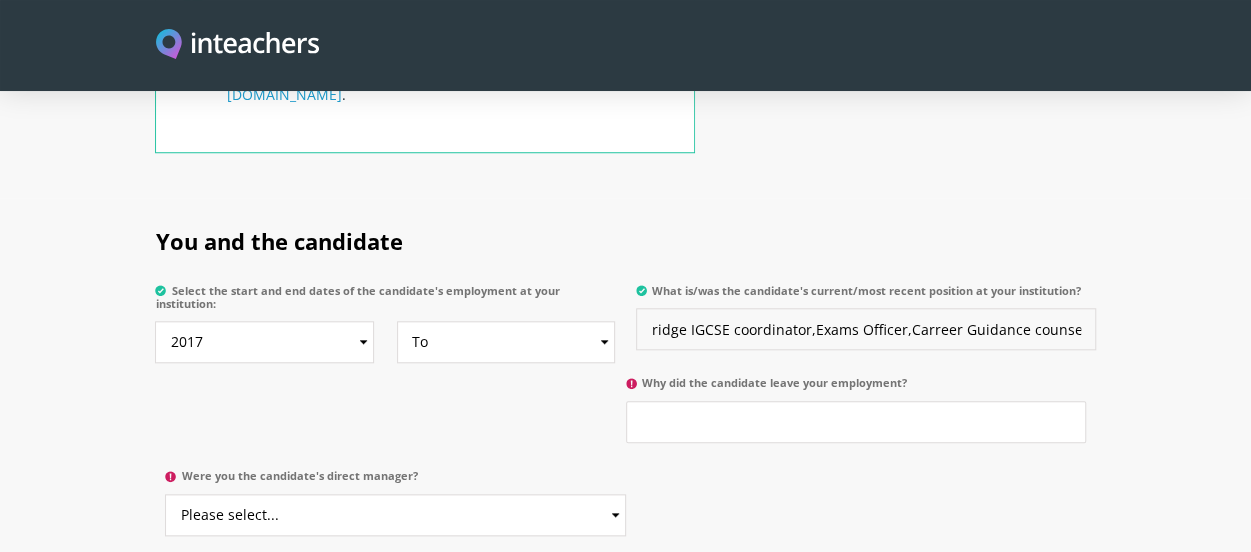 scroll, scrollTop: 0, scrollLeft: 44, axis: horizontal 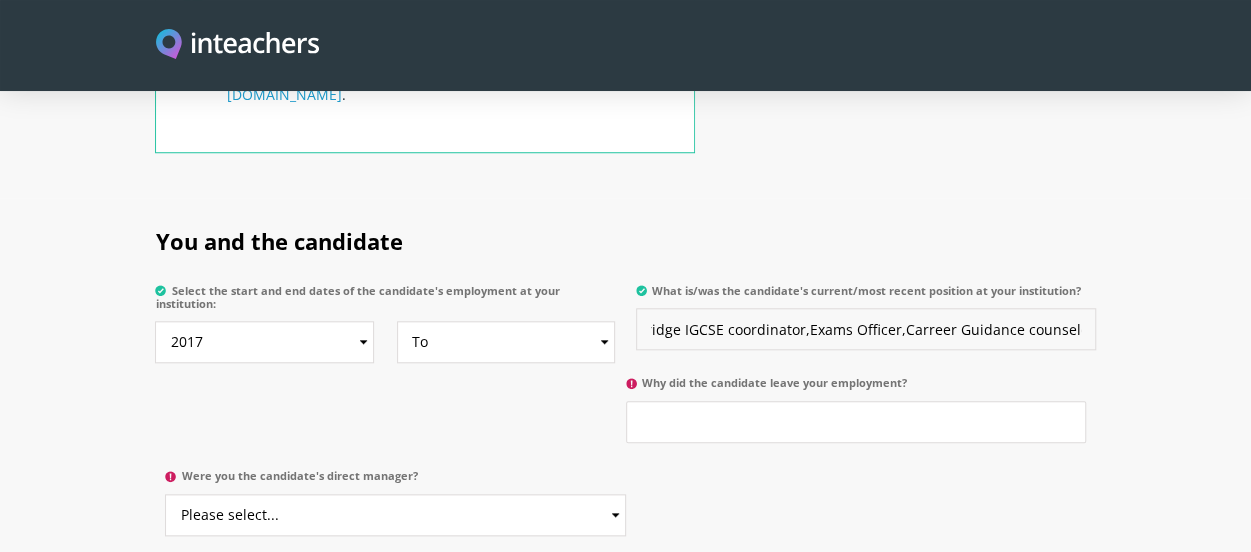 click on "Cambridge IGCSE coordinator,Exams Officer,Carreer Guidance counselor" at bounding box center (866, 329) 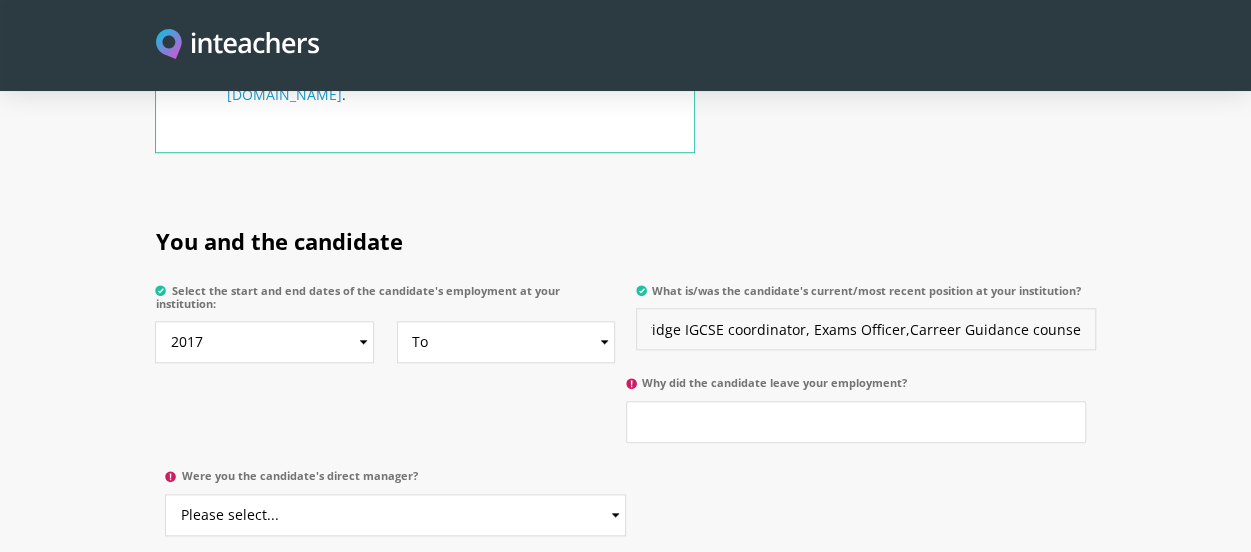click on "Cambridge IGCSE coordinator, Exams Officer,Carreer Guidance counselor" at bounding box center [866, 329] 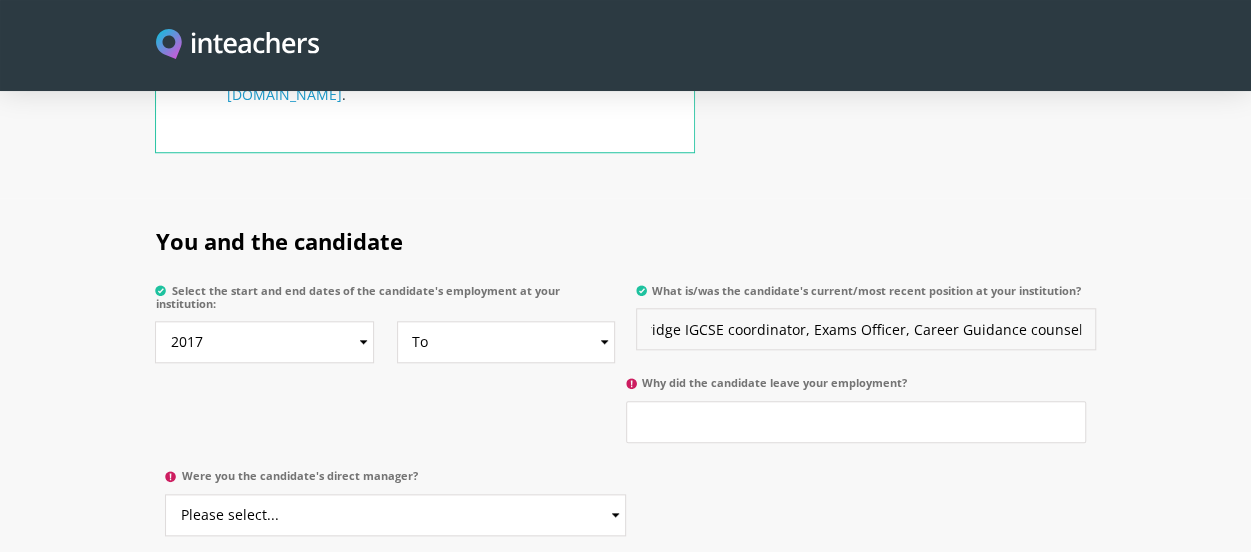 click on "Cambridge IGCSE coordinator, Exams Officer, Career Guidance counselor" at bounding box center (866, 329) 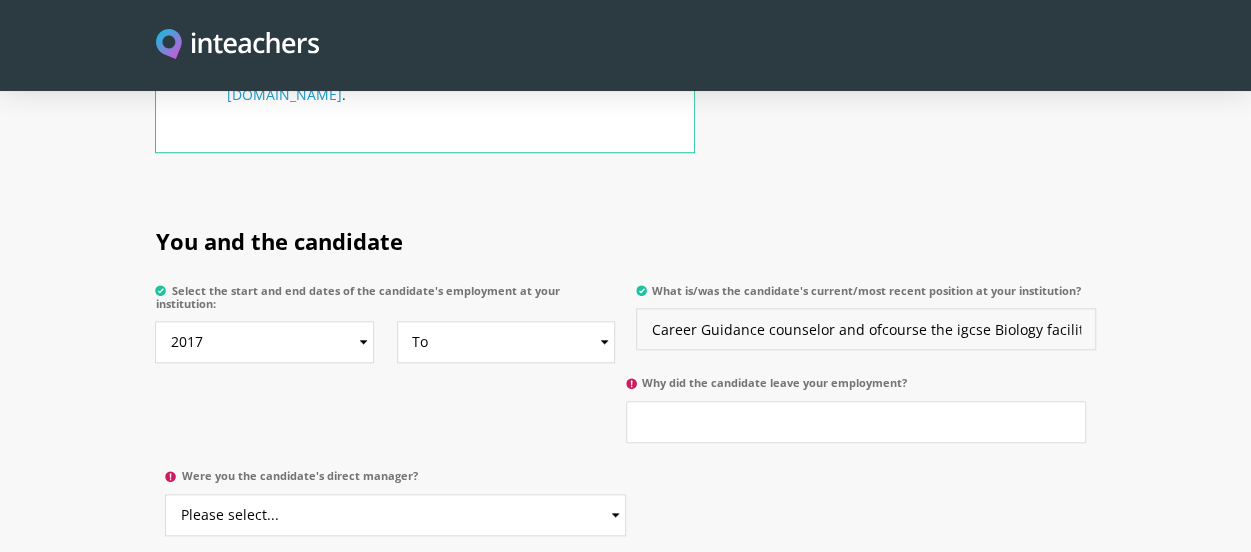 scroll, scrollTop: 0, scrollLeft: 312, axis: horizontal 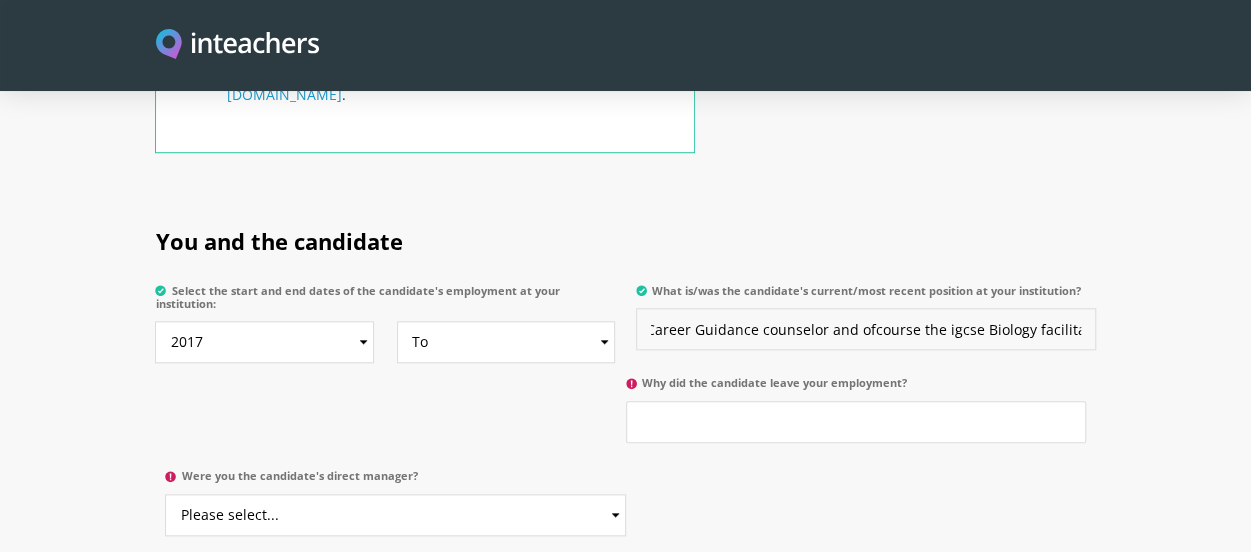 click on "Cambridge IGCSE coordinator, Exams Officer, Career Guidance counselor and ofcourse the igcse Biology facilitator" at bounding box center (866, 329) 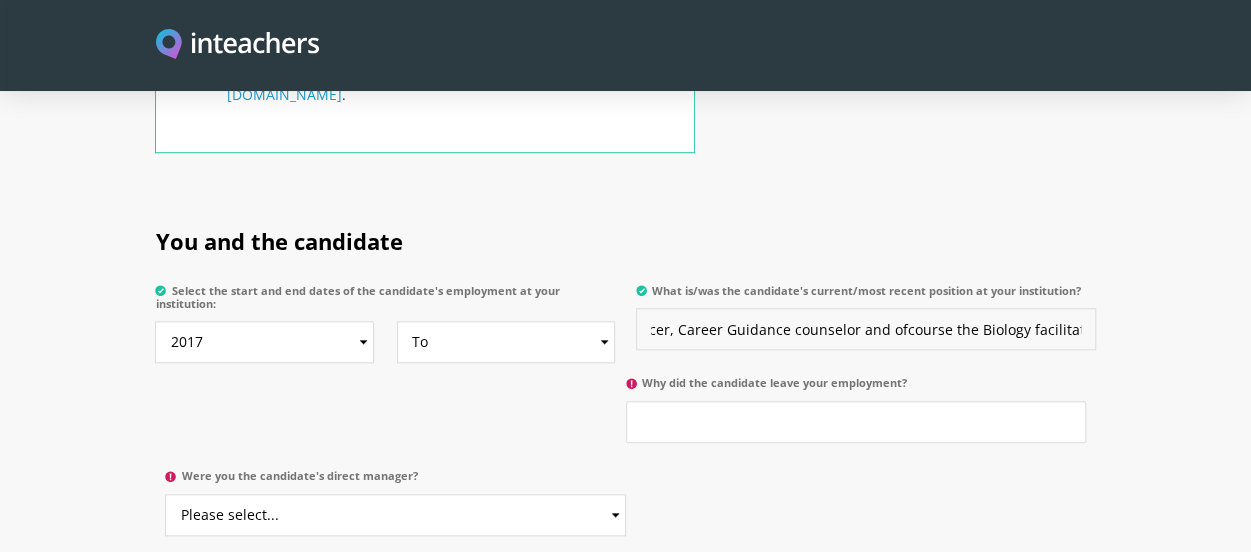 scroll, scrollTop: 0, scrollLeft: 276, axis: horizontal 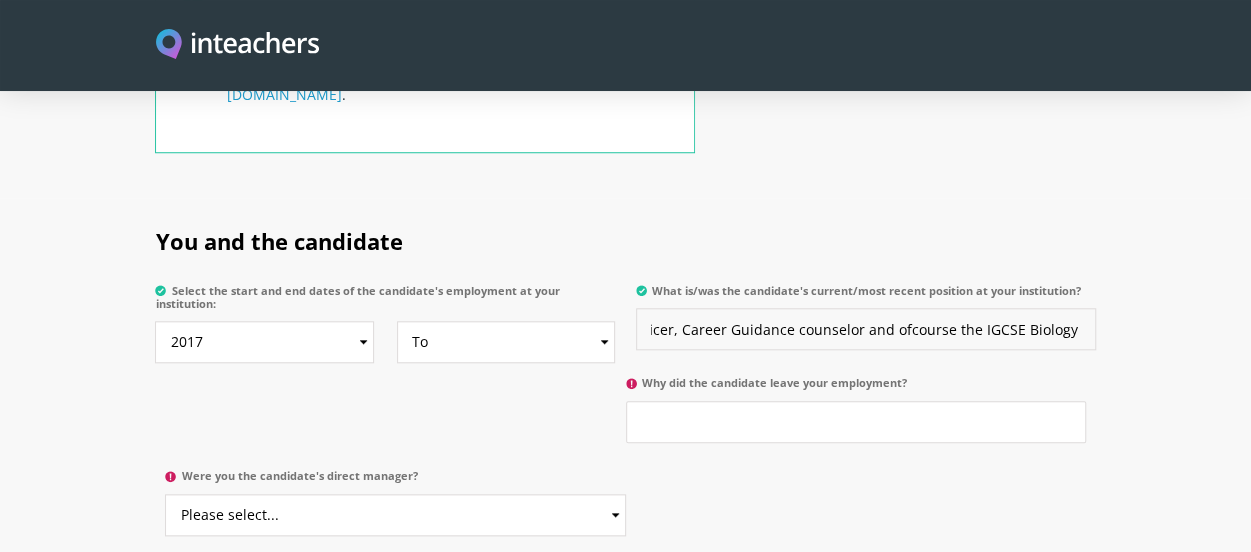 type on "Cambridge IGCSE coordinator, Exams Officer, Career Guidance counselor and ofcourse the IGCSE Biology facilitator" 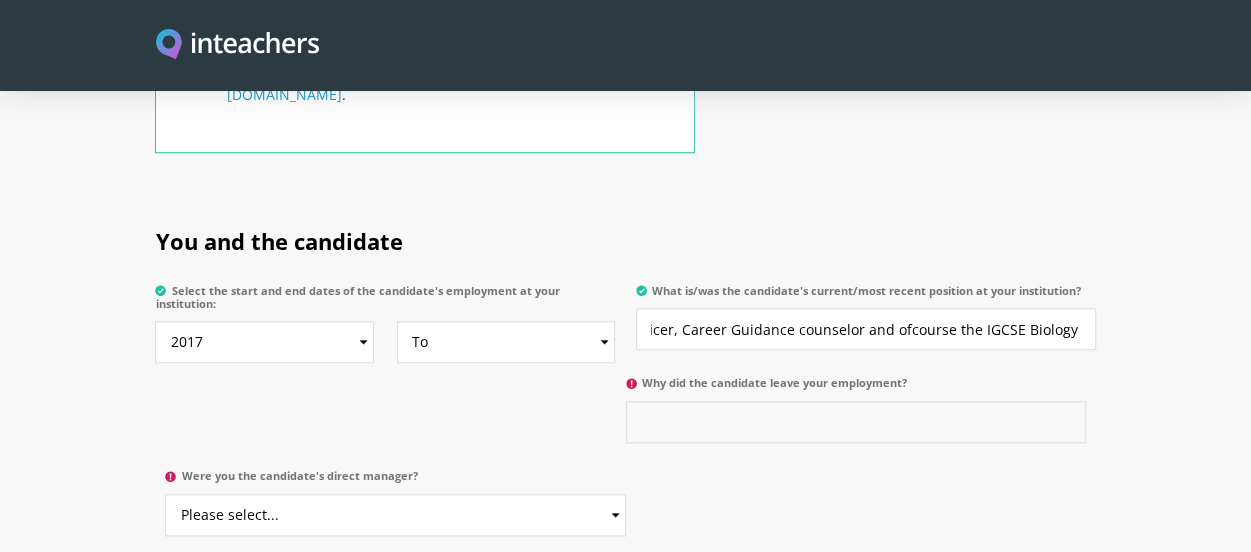 scroll, scrollTop: 0, scrollLeft: 0, axis: both 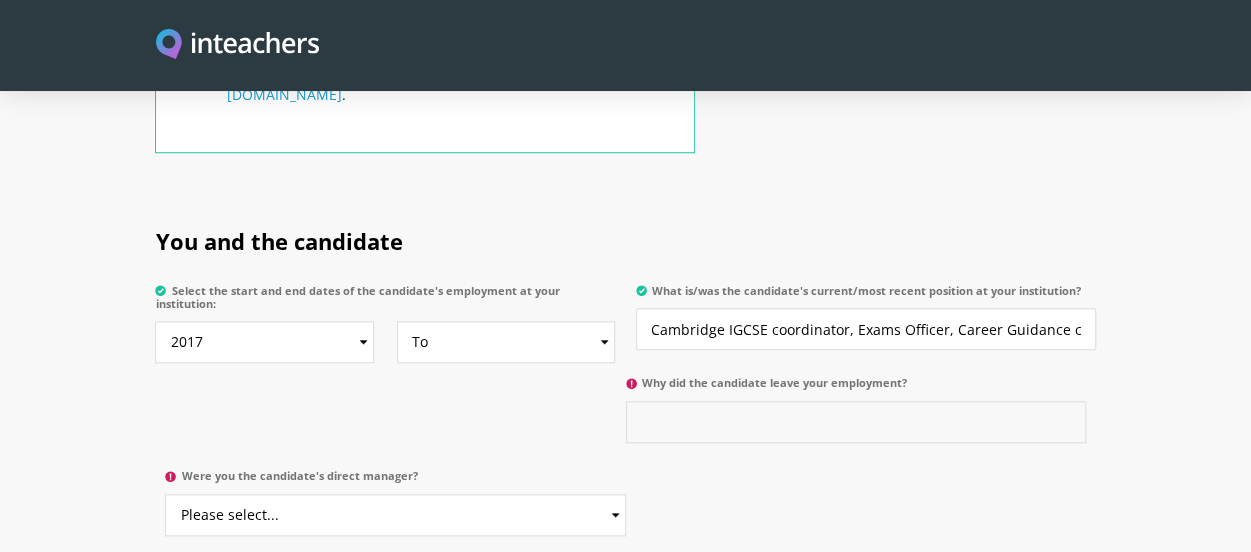 click on "Why did the candidate leave your employment?" at bounding box center [856, 422] 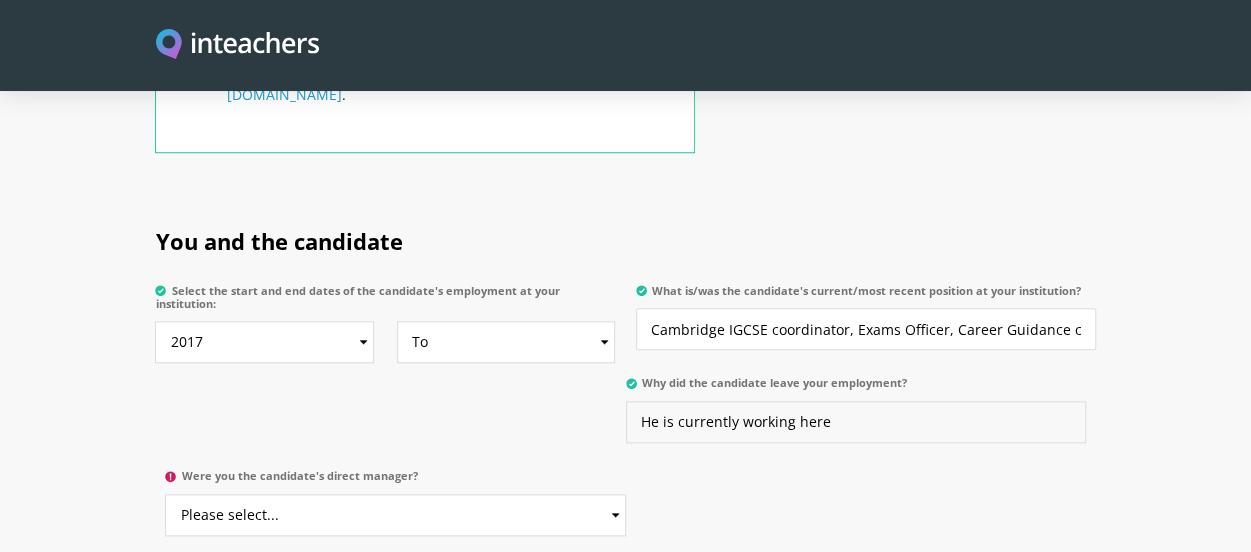 type on "He is currently working here" 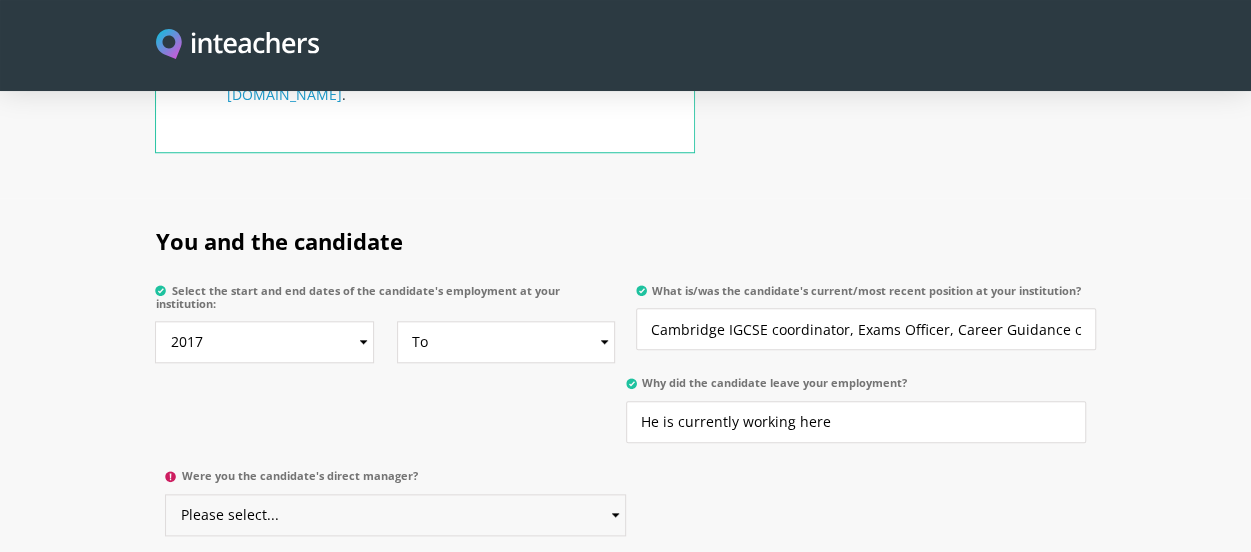 click on "Please select... Yes
No" at bounding box center (395, 515) 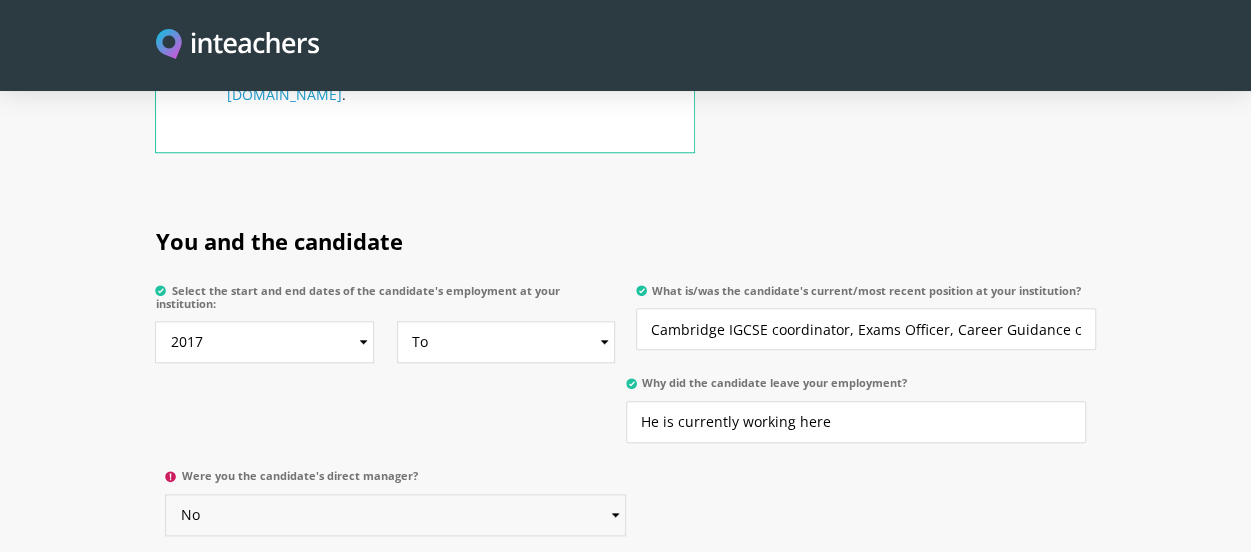 click on "Please select... Yes
No" at bounding box center [395, 515] 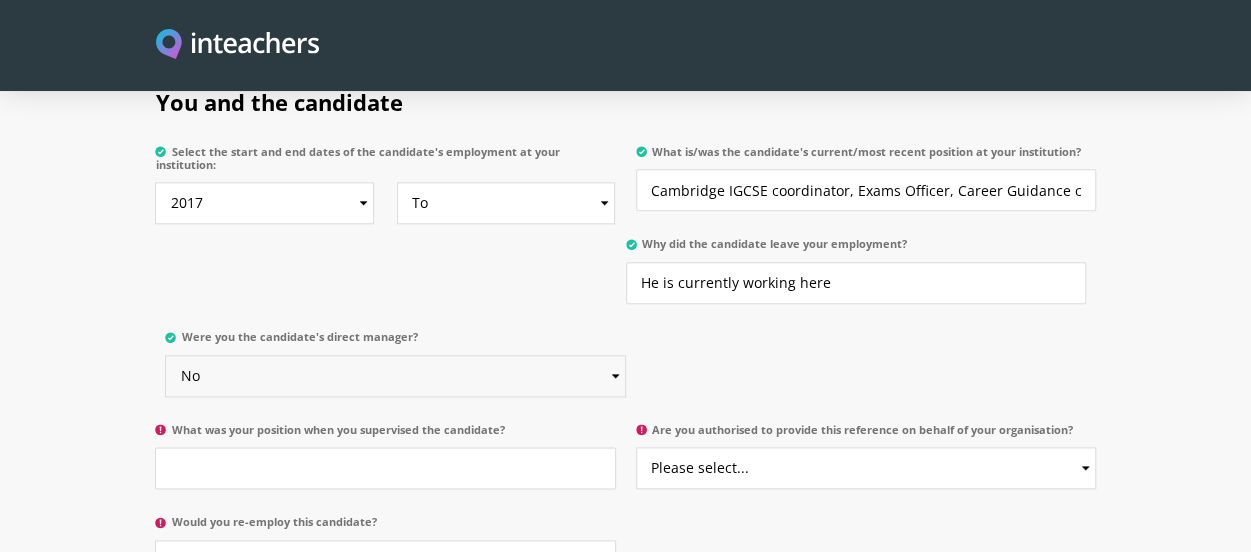 scroll, scrollTop: 1065, scrollLeft: 0, axis: vertical 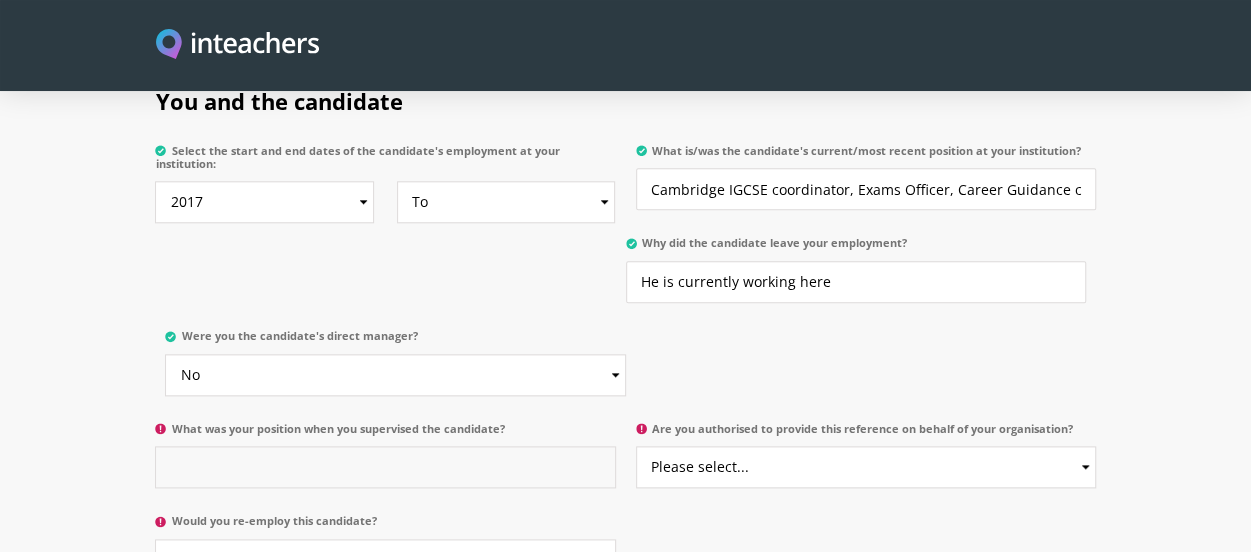click on "What was your position when you supervised the candidate?" at bounding box center (385, 467) 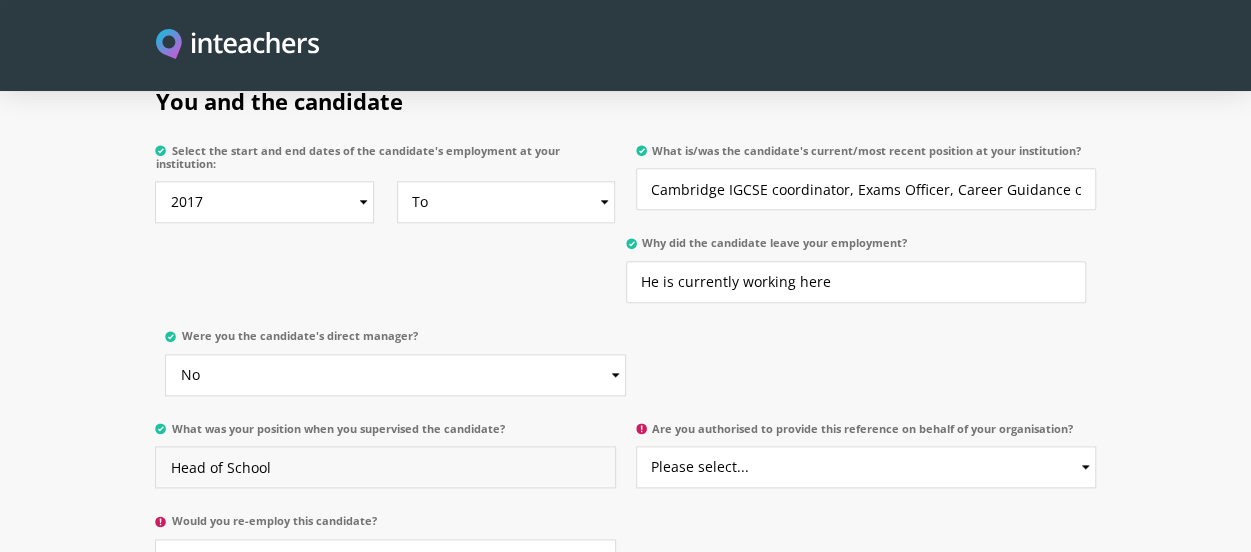 type on "Head of School" 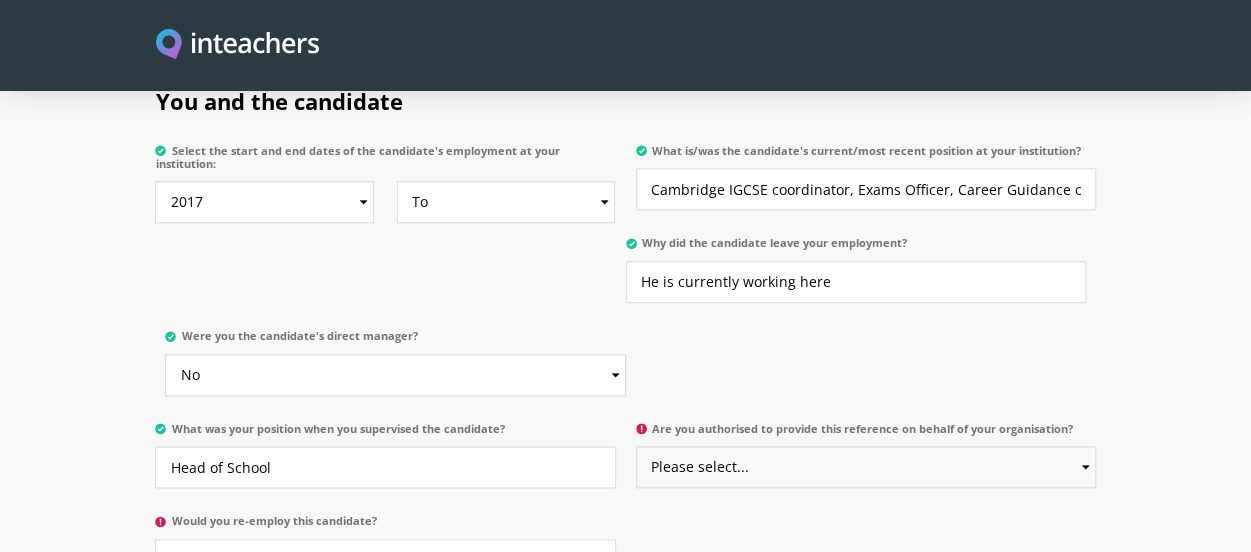 click on "Please select... Yes
No" at bounding box center [866, 467] 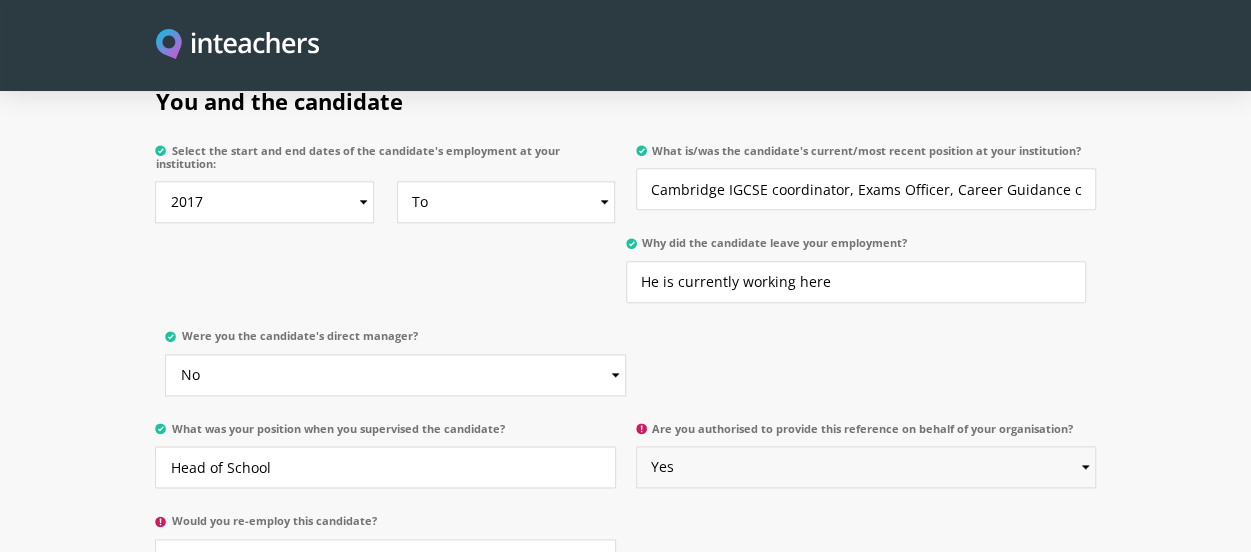 click on "Please select... Yes
No" at bounding box center (866, 467) 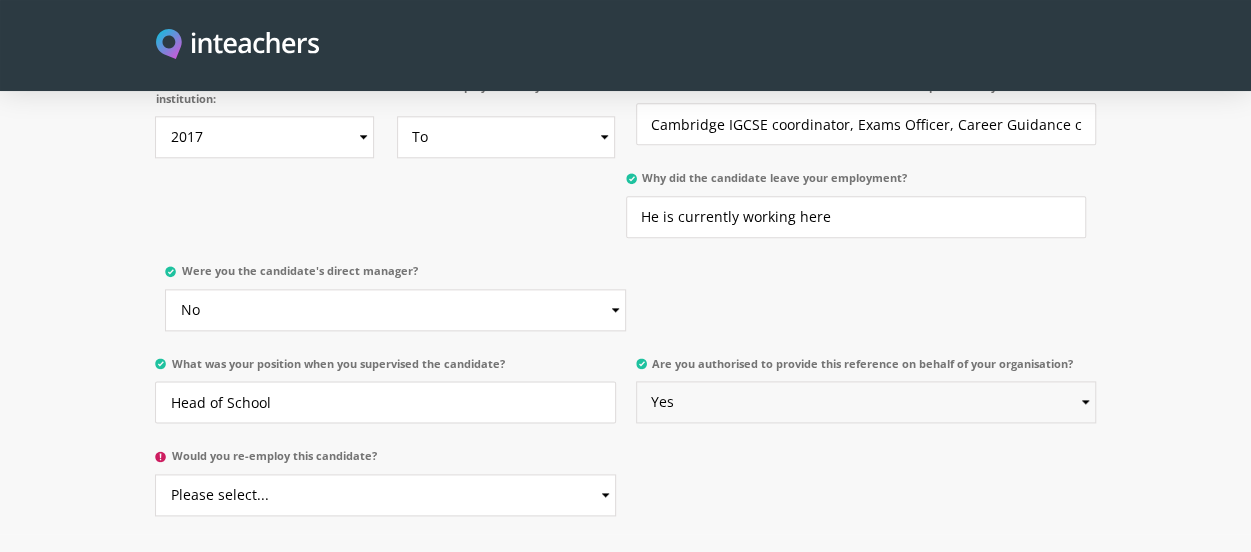 scroll, scrollTop: 1135, scrollLeft: 0, axis: vertical 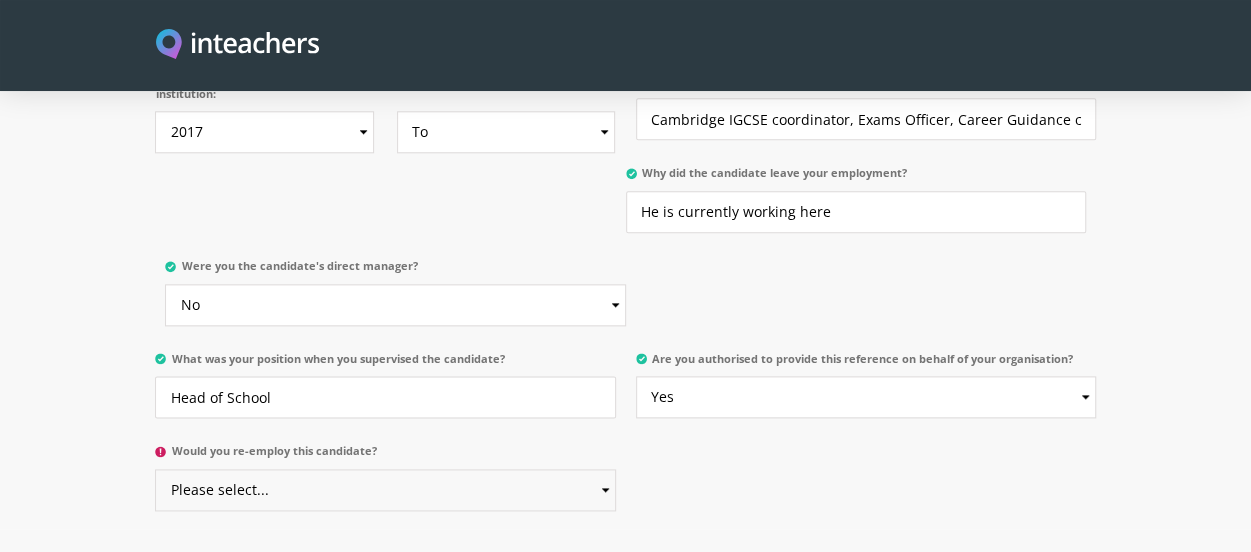click on "Please select... Yes
No" at bounding box center [385, 490] 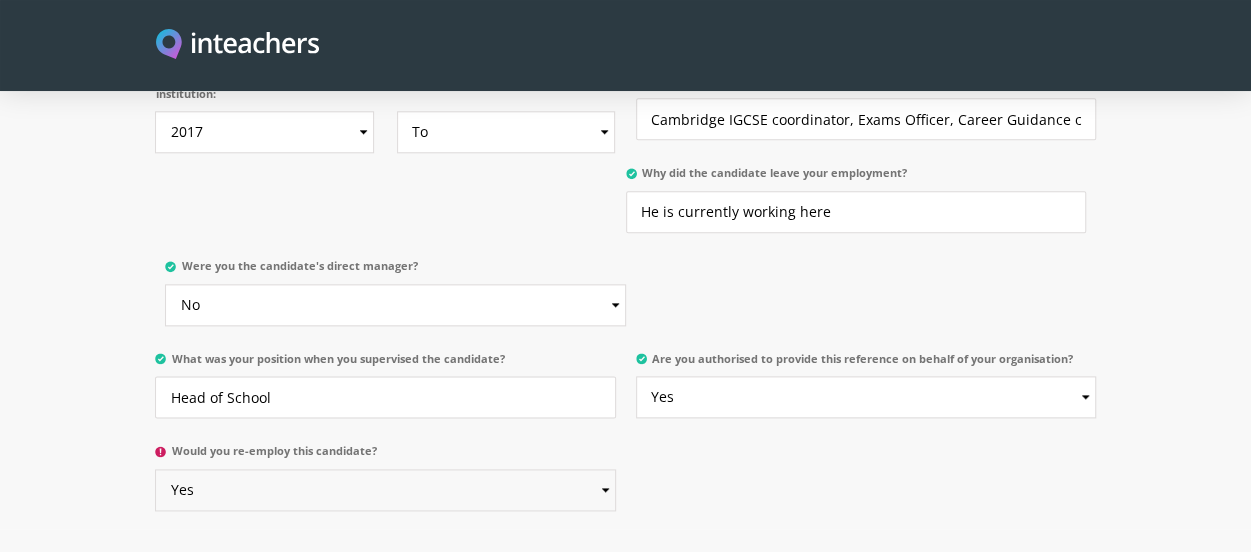 click on "Please select... Yes
No" at bounding box center [385, 490] 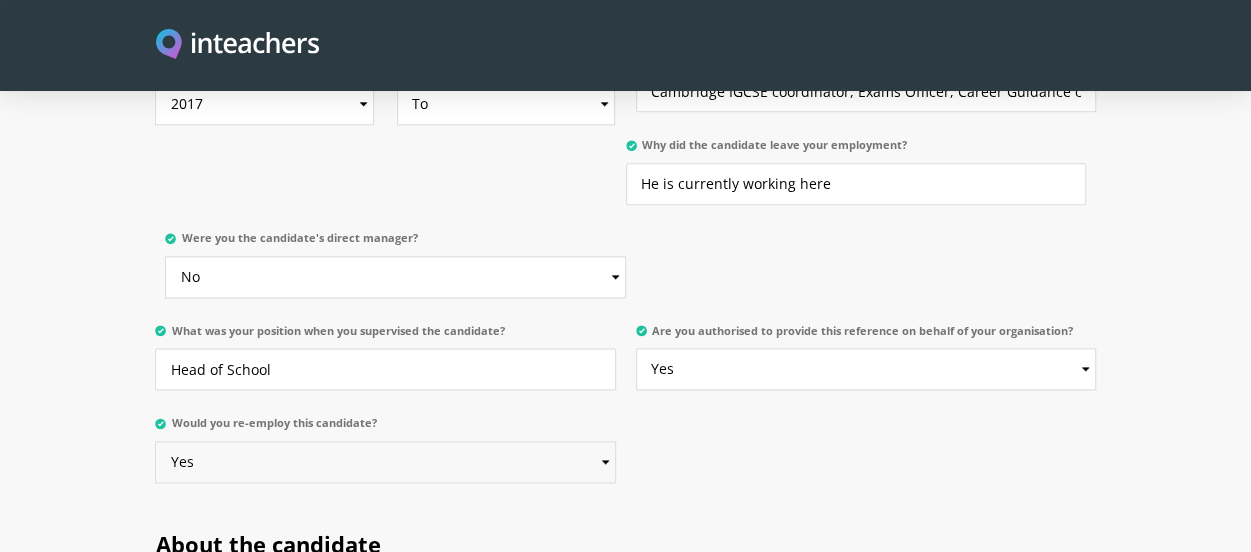 scroll, scrollTop: 1162, scrollLeft: 0, axis: vertical 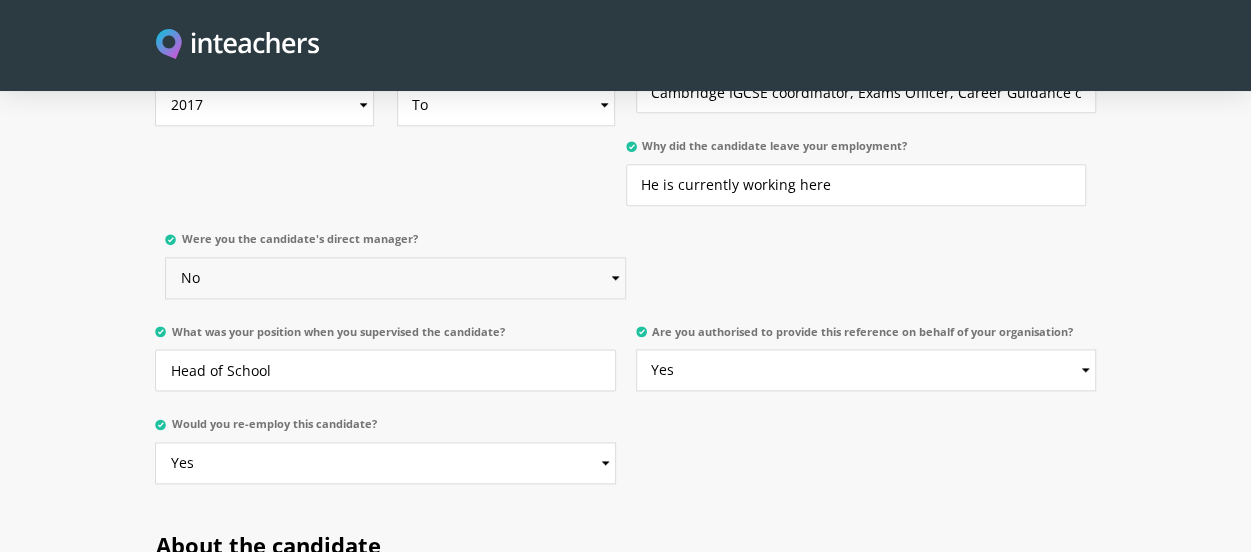 click on "Please select... Yes
No" at bounding box center (395, 278) 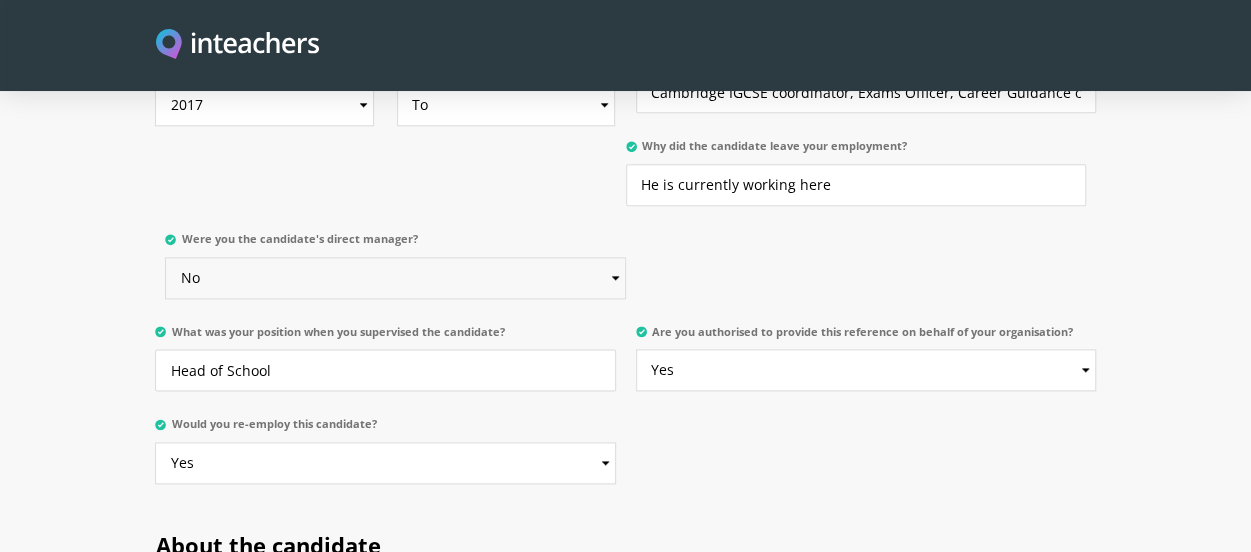 select on "Yes" 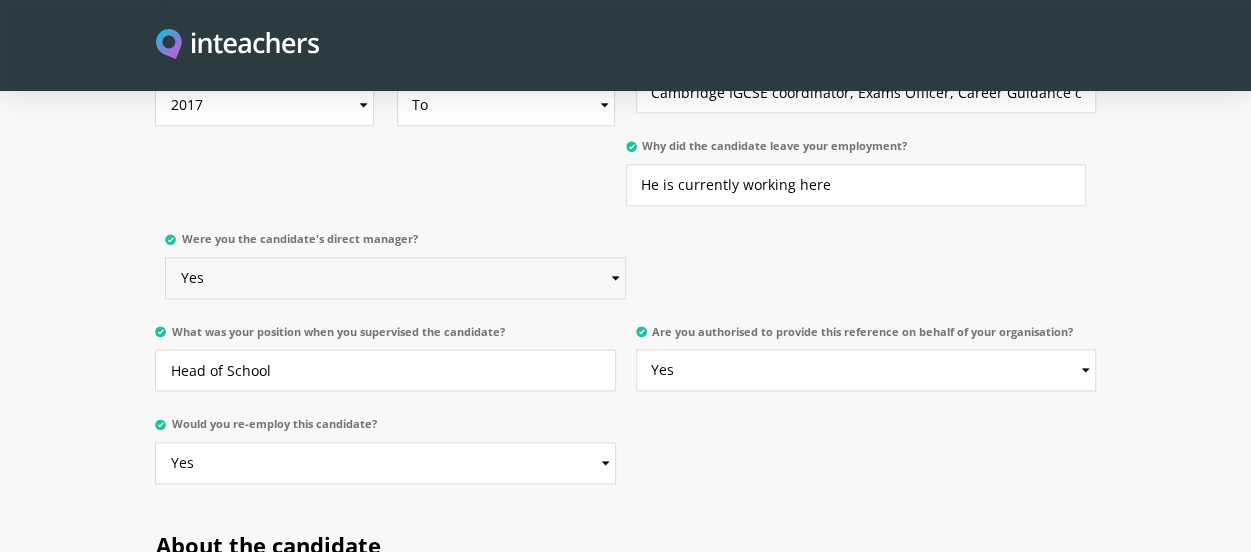 click on "Please select... Yes
No" at bounding box center (395, 278) 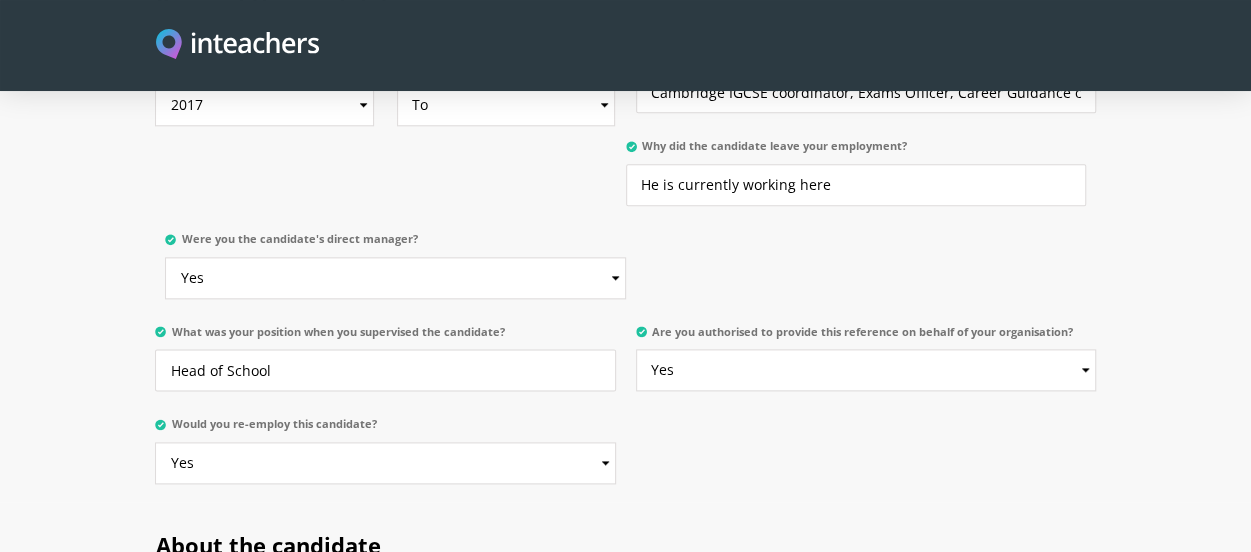 click on "You and the candidate
Select the start and end dates of the candidate's employment at your institution:
From
2025
2024
2023
2022
2021
2020
2019
2018
2017
2016
2015
2014
2013
2012
2011
2010
2009
2008
2007
2006
2005
2004
2003
2002
2001
2000
1999
1998
1997
1996
1995
1994
1993
1992
1991
1990
1989
1988
1987
1986
1985
1984
1983
1982
1981
1980
1979
1978
1977
1976
1975
1974
1973
1972
1971
1970
To
Currently
2025
2024
2023
2022
2021
2020
2019
2018
2017
2016
2015
2014
2013
2012
2011
2010
2009
2008
2007
2006
2005
2004
2003
2002
2001
2000
1999
1998
1997
1996
1995
1994
1993
1992
1991
1990
1989
1988
1987
1986
1985
1984
1983
1982
1981
1980
1979
1978
1977
1976
1975
1974
1973
1972
1971
1970" at bounding box center (626, 231) 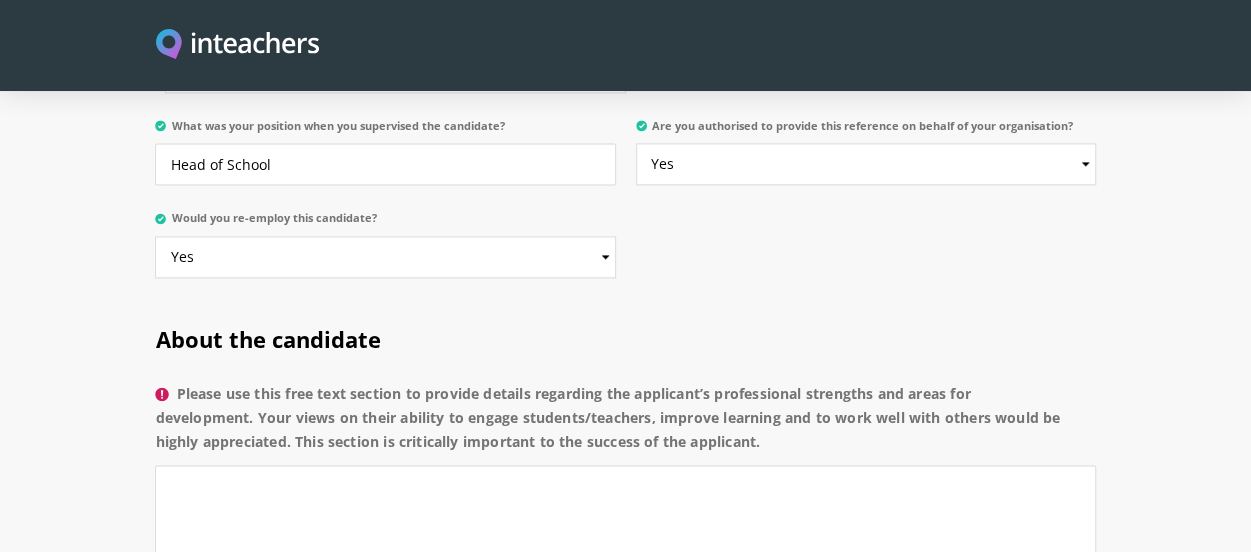 scroll, scrollTop: 1395, scrollLeft: 0, axis: vertical 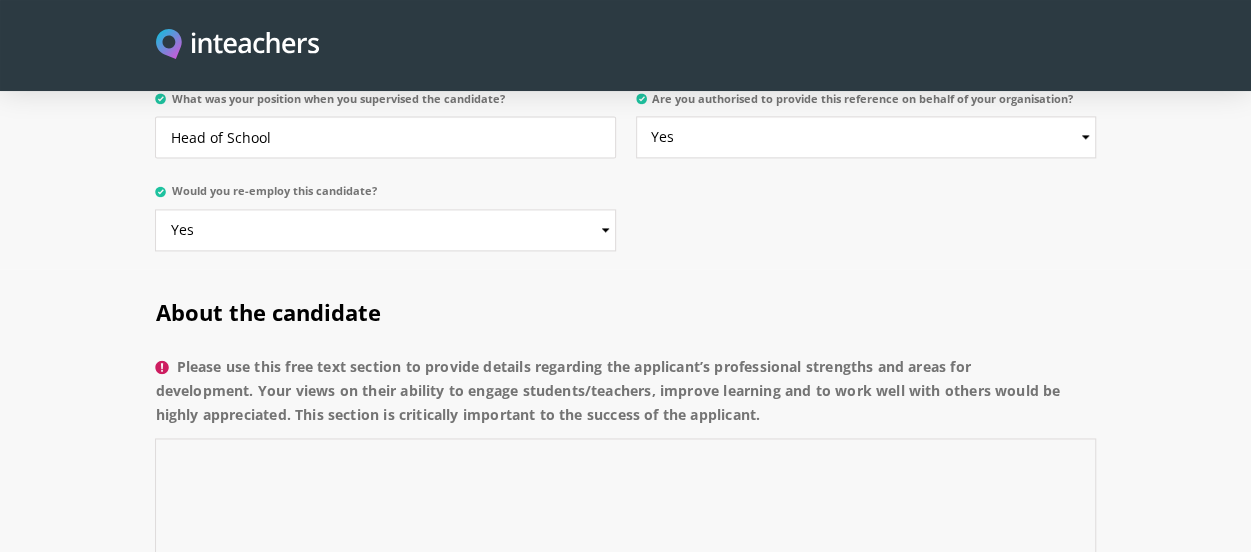 click on "Please use this free text section to provide details regarding the applicant’s professional strengths and areas for development. Your views on their ability to engage students/teachers, improve learning and to work well with others would be highly appreciated. This section is critically important to the success of the applicant." at bounding box center (625, 527) 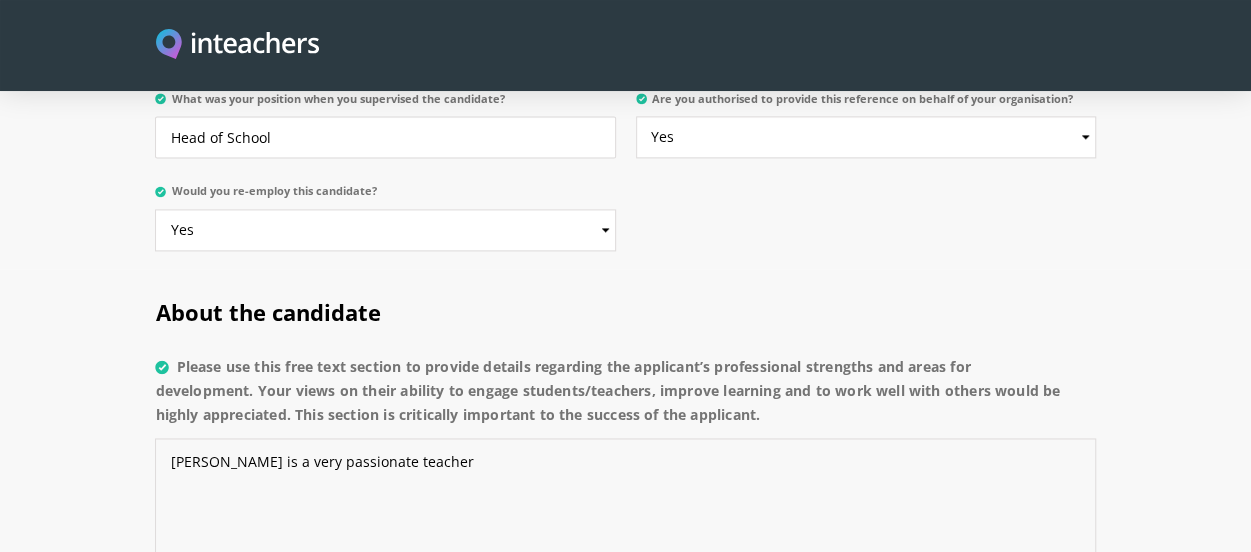 drag, startPoint x: 209, startPoint y: 435, endPoint x: 300, endPoint y: 464, distance: 95.50916 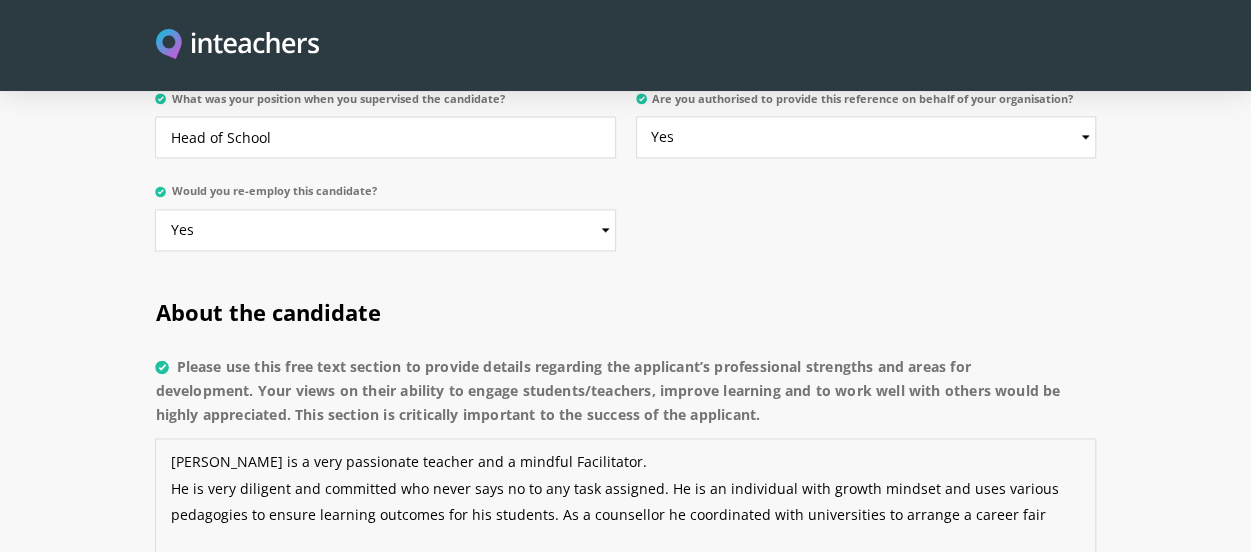 click on "[PERSON_NAME] is a very passionate teacher and a mindful Facilitator.
He is very diligent and committed who never says no to any task assigned. He is an individual with growth mindset and uses various pedagogies to ensure learning outcomes for his students. As a counsellor he coordinated with universities to arrange a career fair" at bounding box center [625, 527] 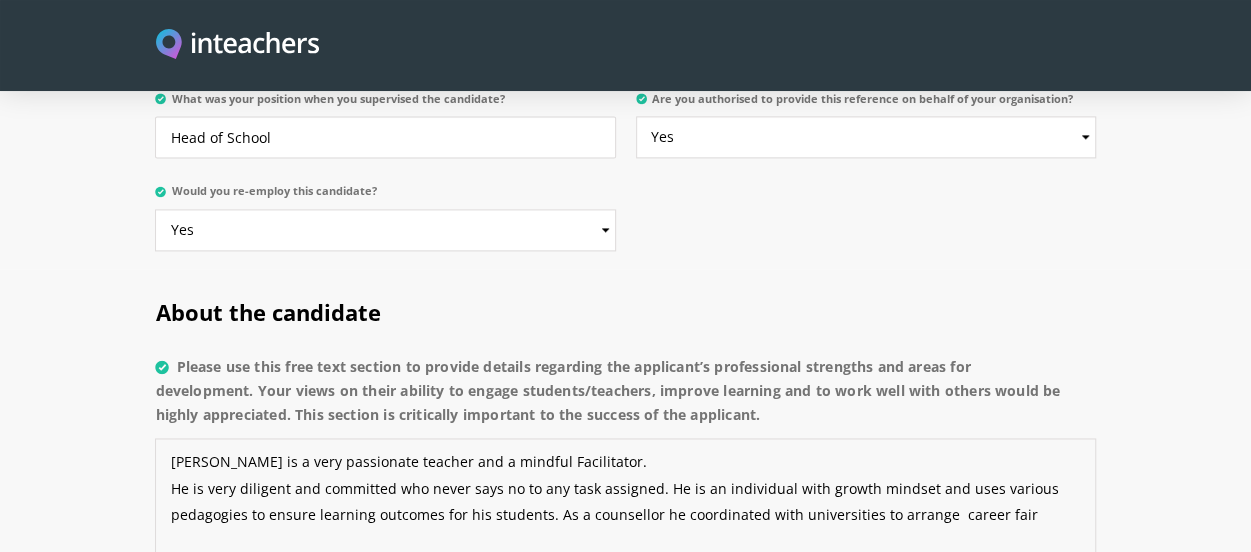 click on "[PERSON_NAME] is a very passionate teacher and a mindful Facilitator.
He is very diligent and committed who never says no to any task assigned. He is an individual with growth mindset and uses various pedagogies to ensure learning outcomes for his students. As a counsellor he coordinated with universities to arrange  career fair" at bounding box center [625, 527] 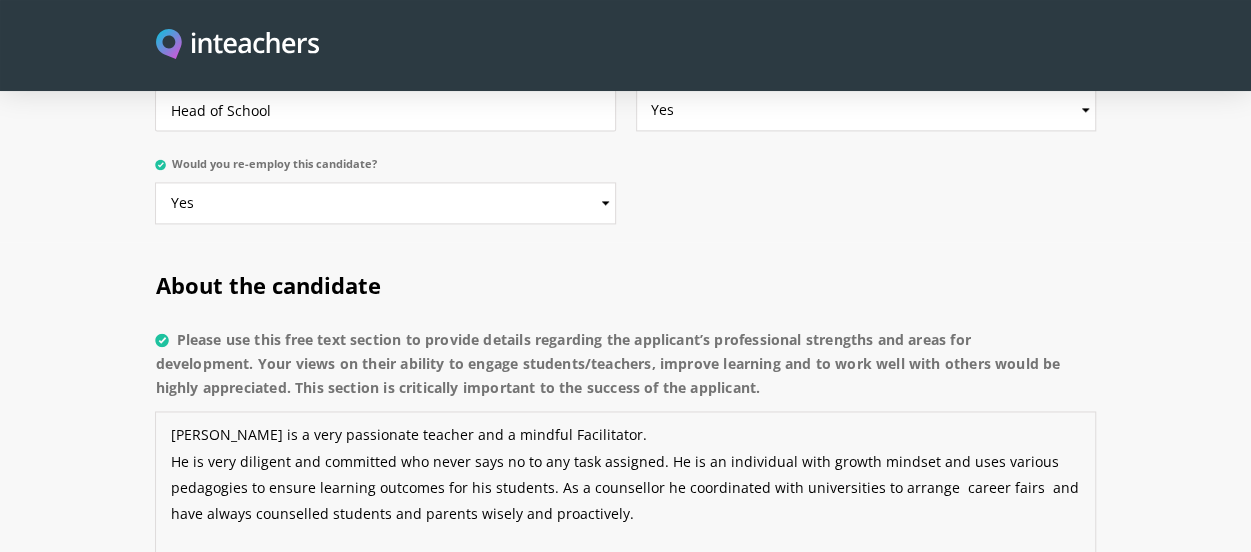 scroll, scrollTop: 1423, scrollLeft: 0, axis: vertical 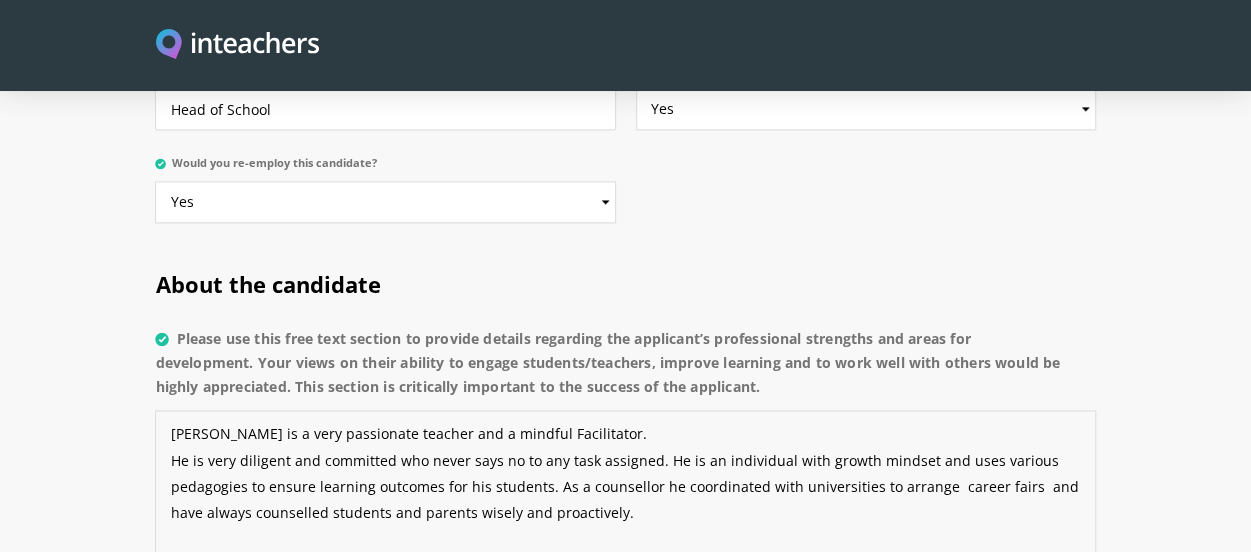 click on "[PERSON_NAME] is a very passionate teacher and a mindful Facilitator.
He is very diligent and committed who never says no to any task assigned. He is an individual with growth mindset and uses various pedagogies to ensure learning outcomes for his students. As a counsellor he coordinated with universities to arrange  career fairs  and have always counselled students and parents wisely and proactively." at bounding box center [625, 499] 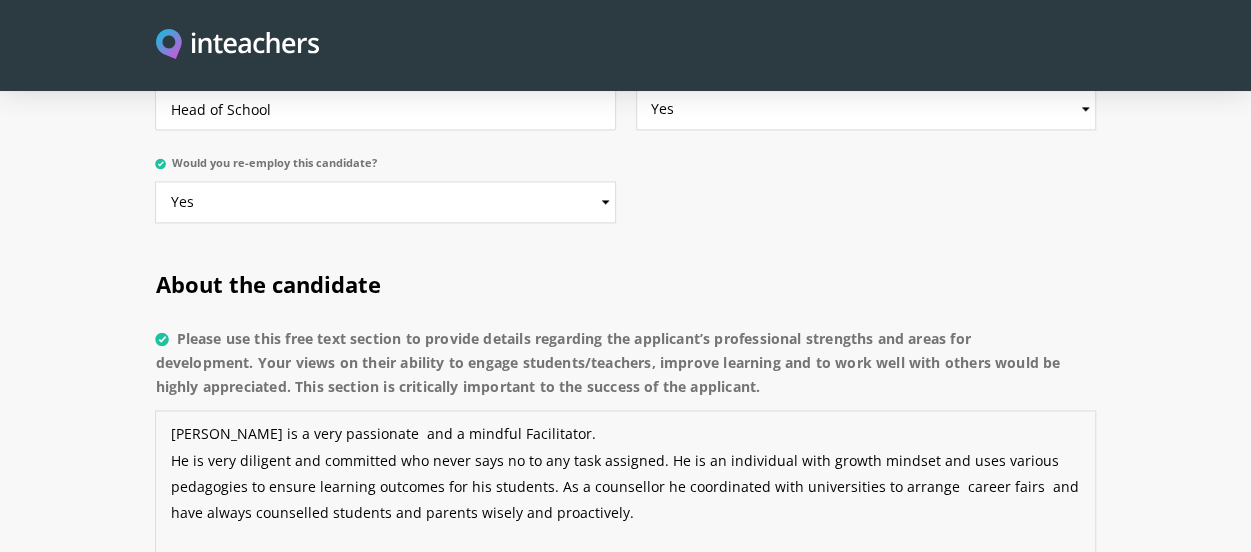 click on "[PERSON_NAME] is a very passionate  and a mindful Facilitator.
He is very diligent and committed who never says no to any task assigned. He is an individual with growth mindset and uses various pedagogies to ensure learning outcomes for his students. As a counsellor he coordinated with universities to arrange  career fairs  and have always counselled students and parents wisely and proactively." at bounding box center (625, 499) 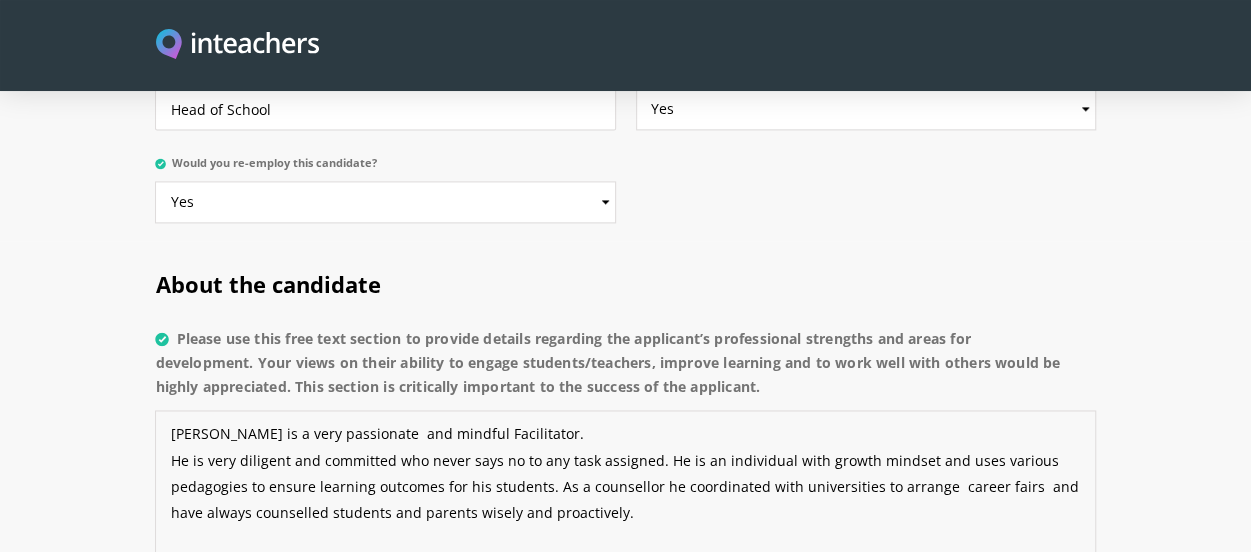 click on "[PERSON_NAME] is a very passionate  and mindful Facilitator.
He is very diligent and committed who never says no to any task assigned. He is an individual with growth mindset and uses various pedagogies to ensure learning outcomes for his students. As a counsellor he coordinated with universities to arrange  career fairs  and have always counselled students and parents wisely and proactively." at bounding box center [625, 499] 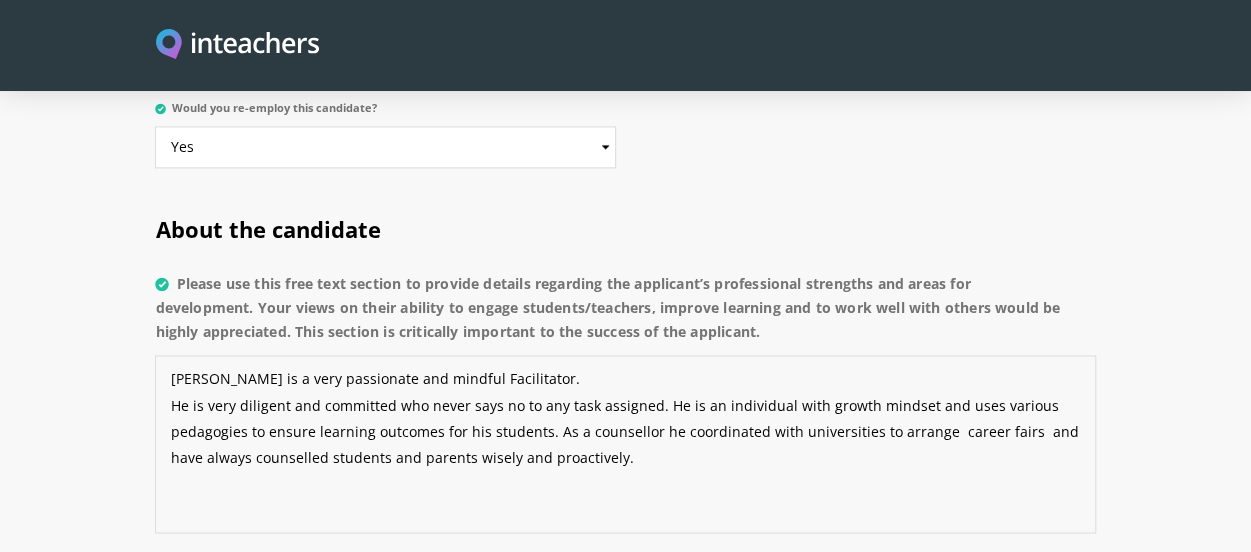 scroll, scrollTop: 1479, scrollLeft: 0, axis: vertical 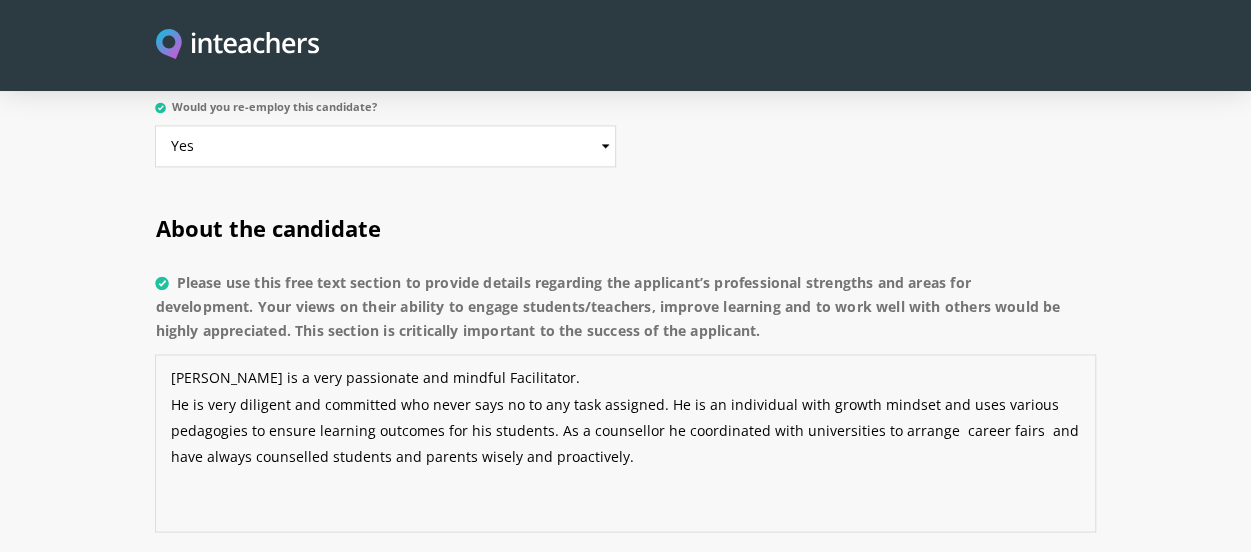 click on "[PERSON_NAME] is a very passionate and mindful Facilitator.
He is very diligent and committed who never says no to any task assigned. He is an individual with growth mindset and uses various pedagogies to ensure learning outcomes for his students. As a counsellor he coordinated with universities to arrange  career fairs  and have always counselled students and parents wisely and proactively." at bounding box center [625, 443] 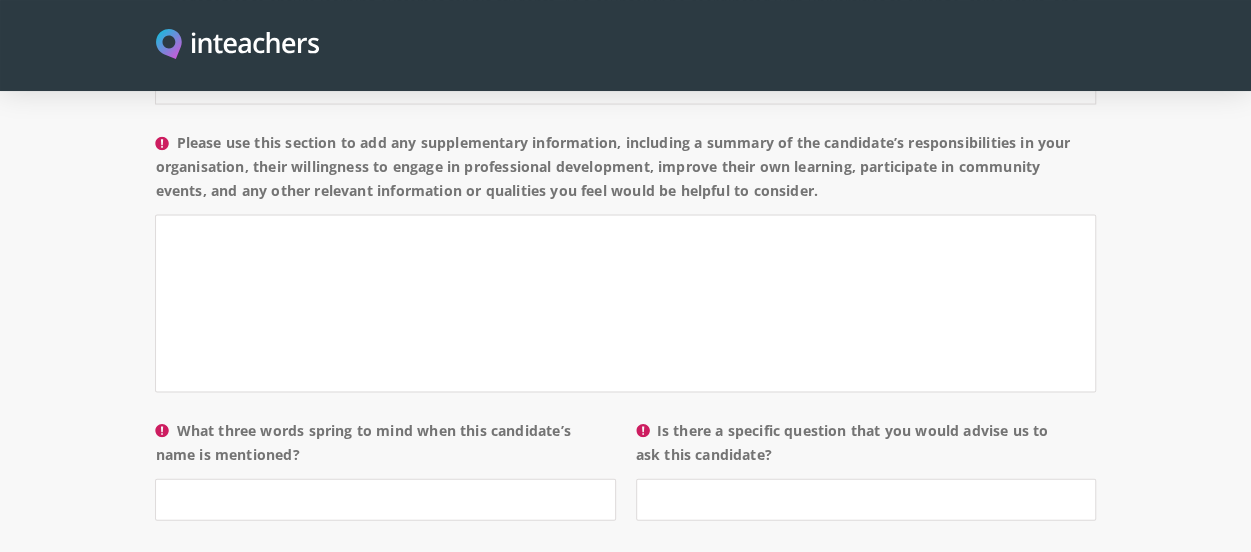 scroll, scrollTop: 1907, scrollLeft: 0, axis: vertical 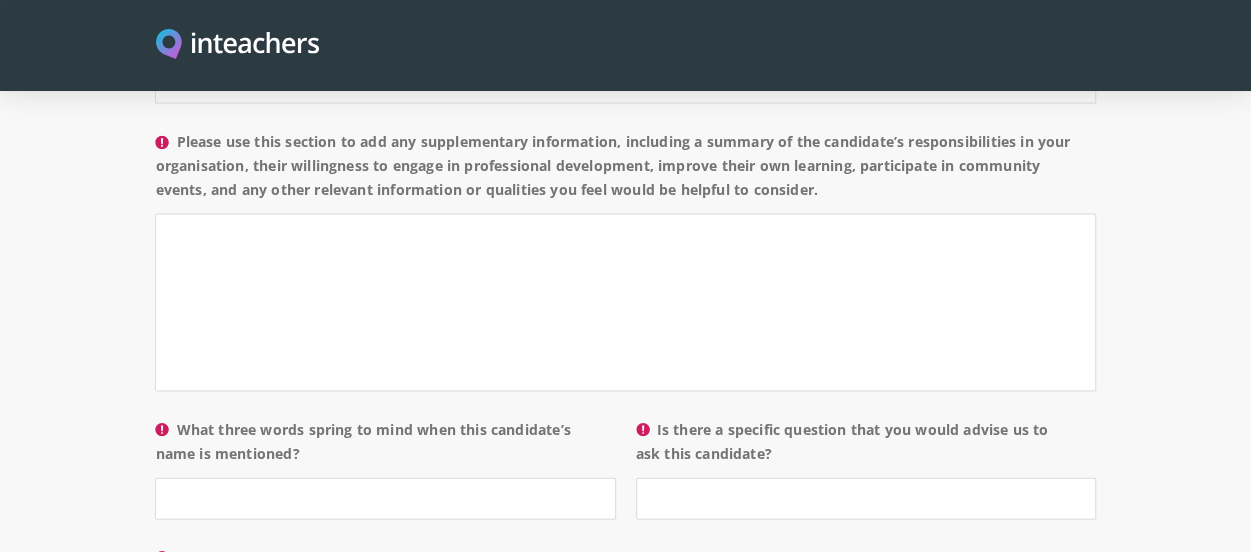 type on "[PERSON_NAME] is a very passionate and mindful Facilitator.
He is very diligent and committed who never says no to any task assigned. He is an individual with growth mindset and uses various pedagogies to ensure learning outcomes for his students. As a counsellor he coordinated with universities to arrange  career fairs  and have always counselled students and parents wisely and proactively.
He is a wonderful team player and a leader who can pull team along with him." 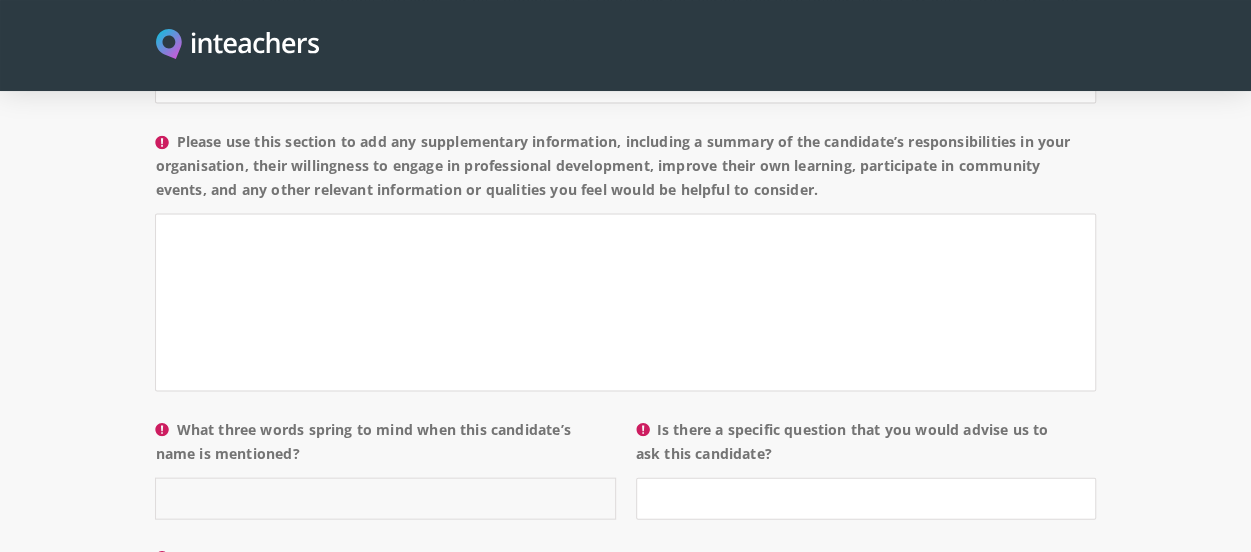 click on "What three words spring to mind when this candidate’s name is mentioned?" at bounding box center [385, 499] 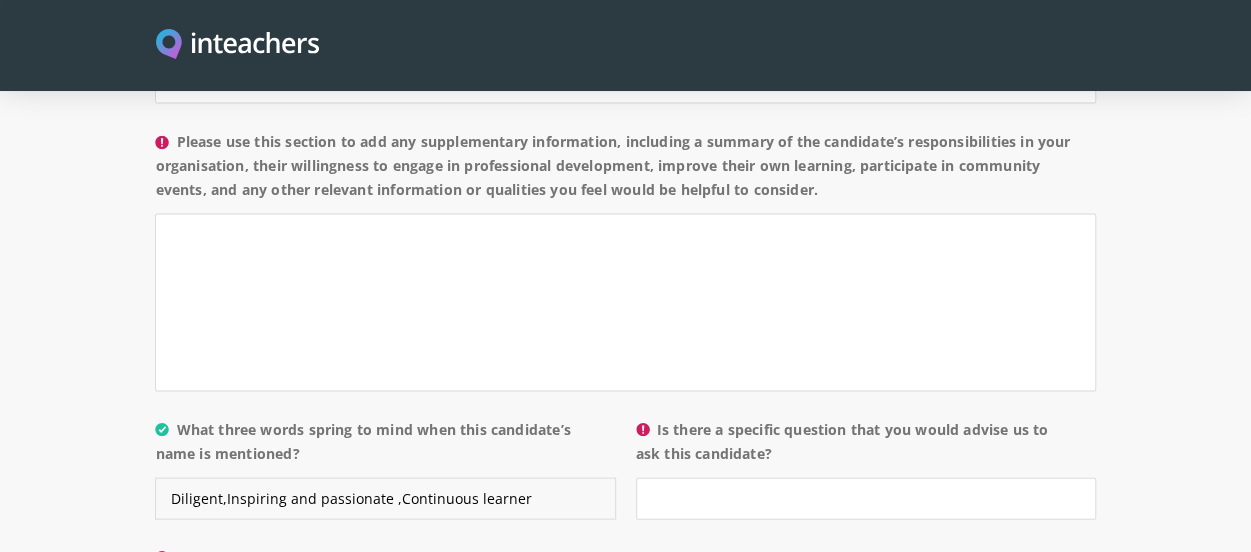 click on "Diligent,Inspiring and passionate ,Continuous learner" at bounding box center [385, 499] 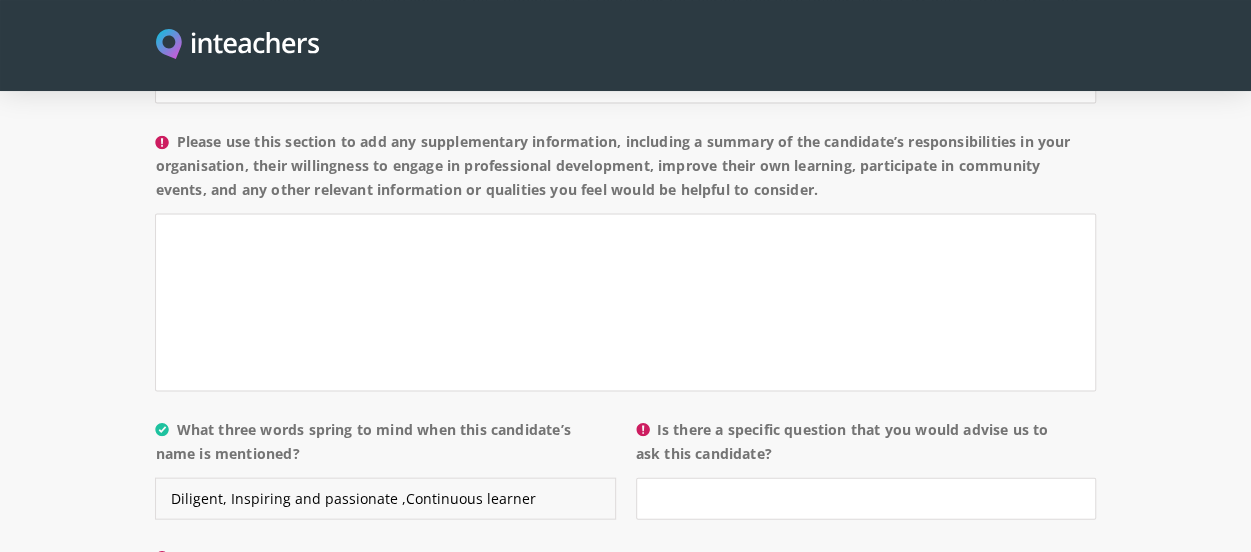 click on "Diligent, Inspiring and passionate ,Continuous learner" at bounding box center (385, 499) 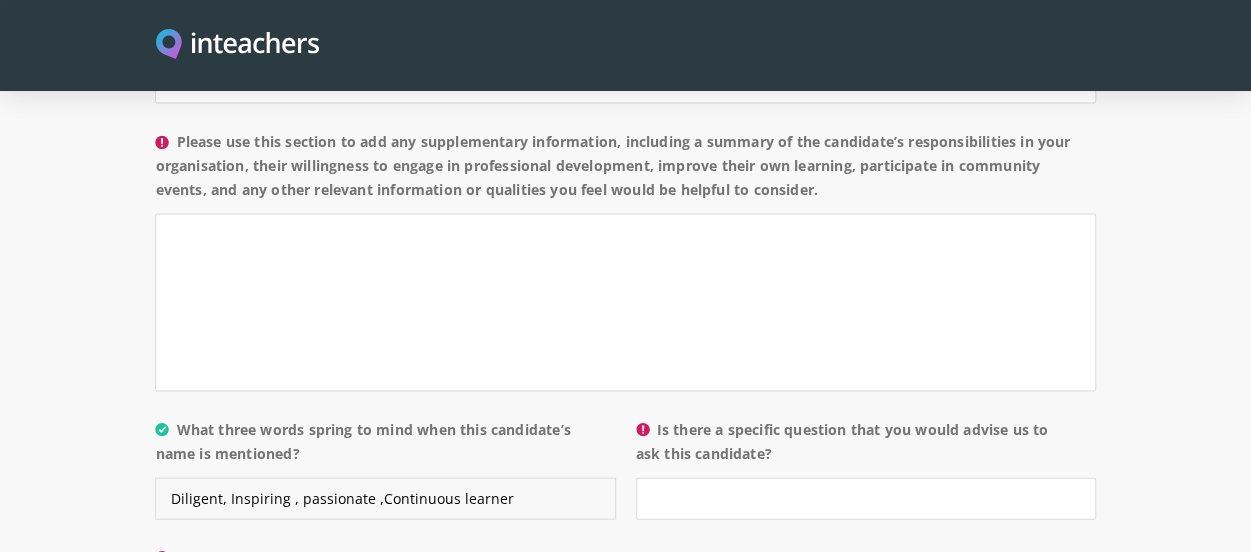 type on "Diligent, Inspiring , passionate ,Continuous learner" 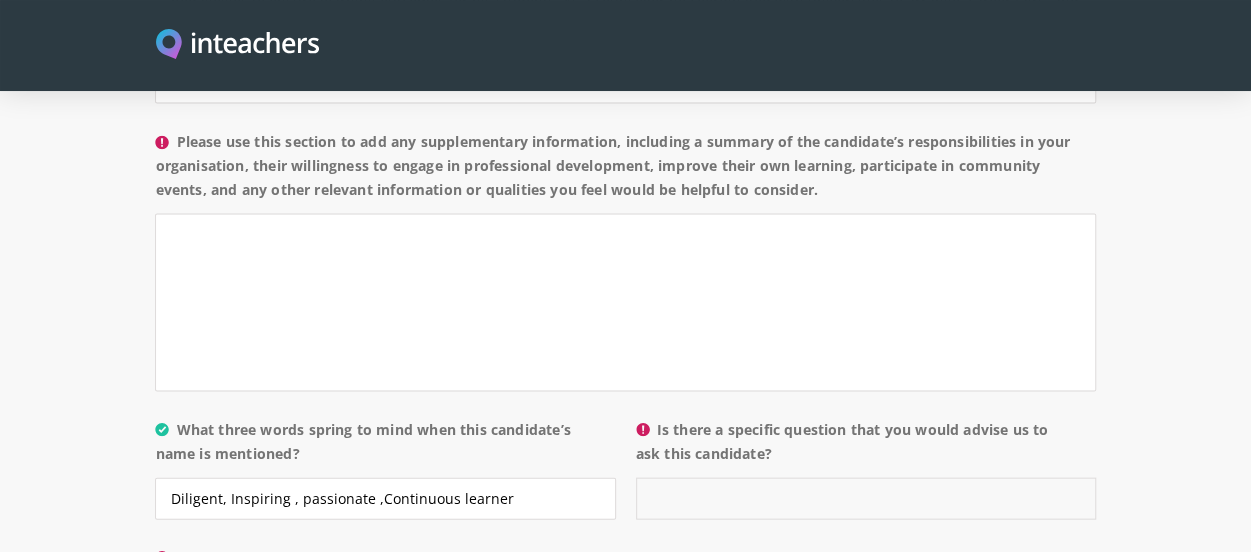 click on "Is there a specific question that you would advise us to ask this candidate?" at bounding box center [866, 499] 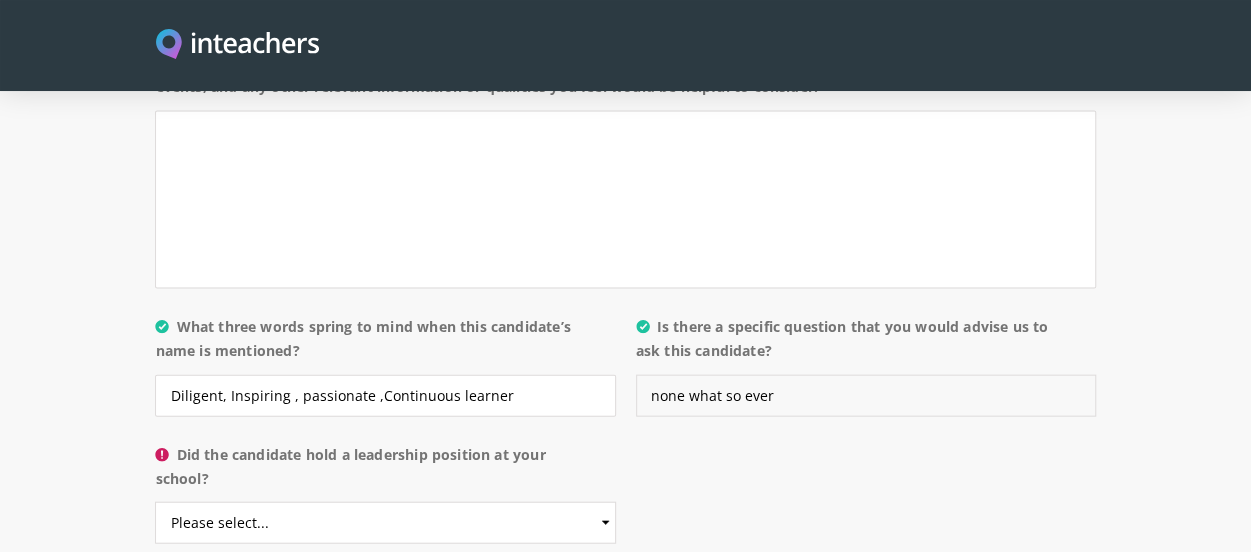 scroll, scrollTop: 2015, scrollLeft: 0, axis: vertical 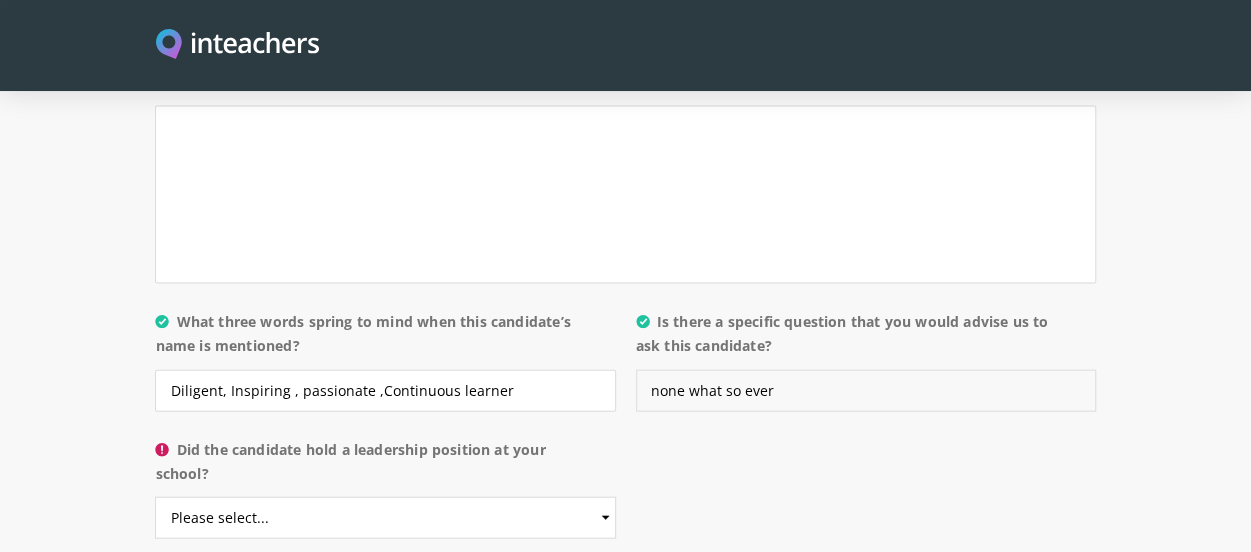 type on "none what so ever" 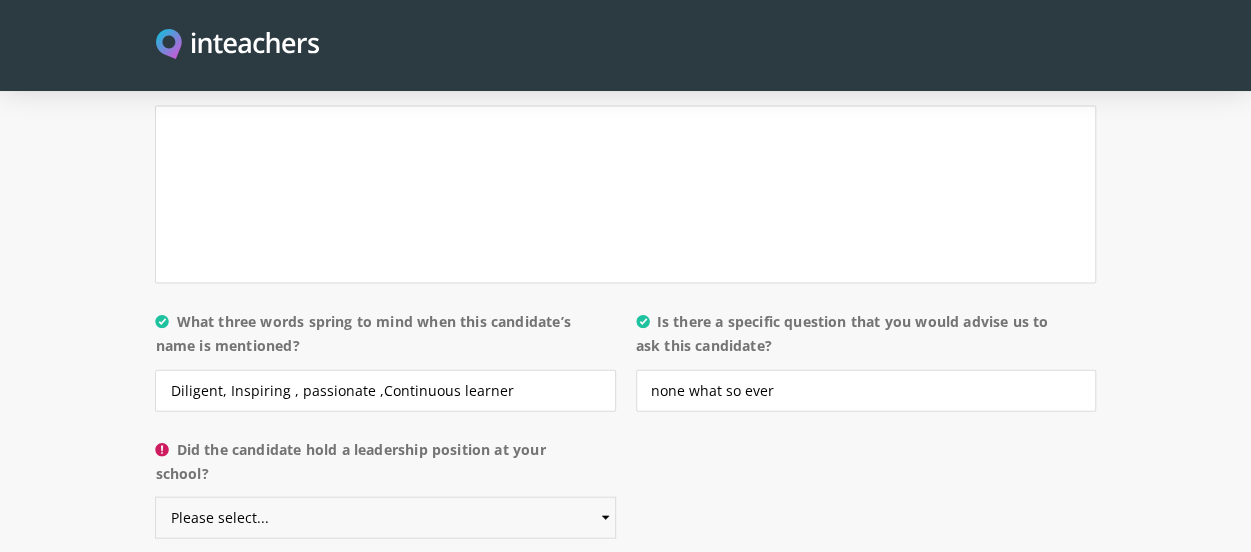 click on "Please select... Yes
No" at bounding box center (385, 518) 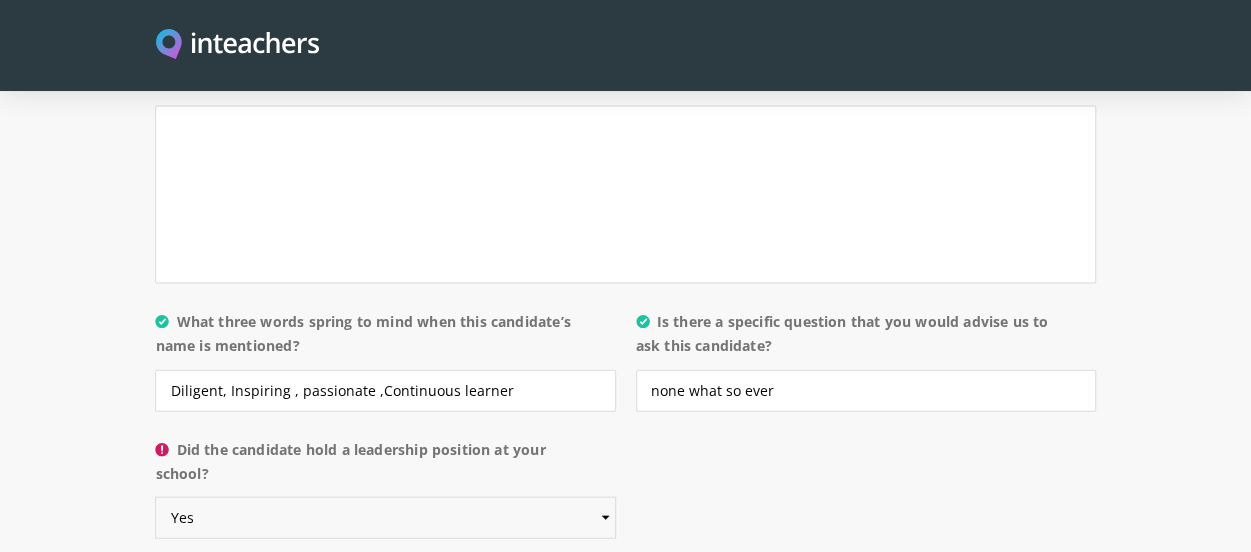 click on "Please select... Yes
No" at bounding box center [385, 518] 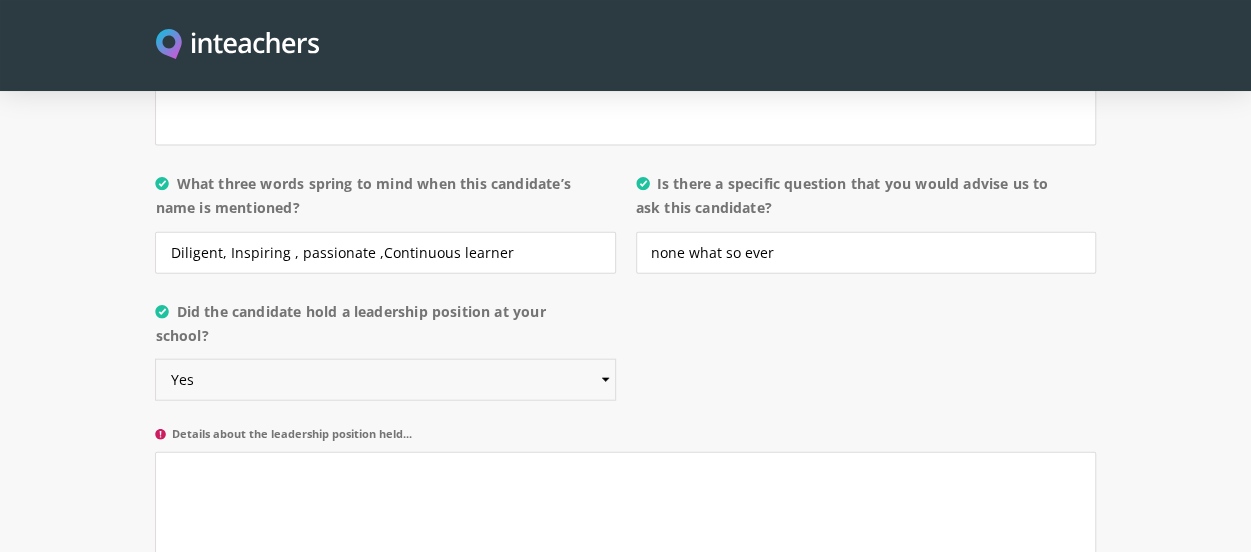 scroll, scrollTop: 2159, scrollLeft: 0, axis: vertical 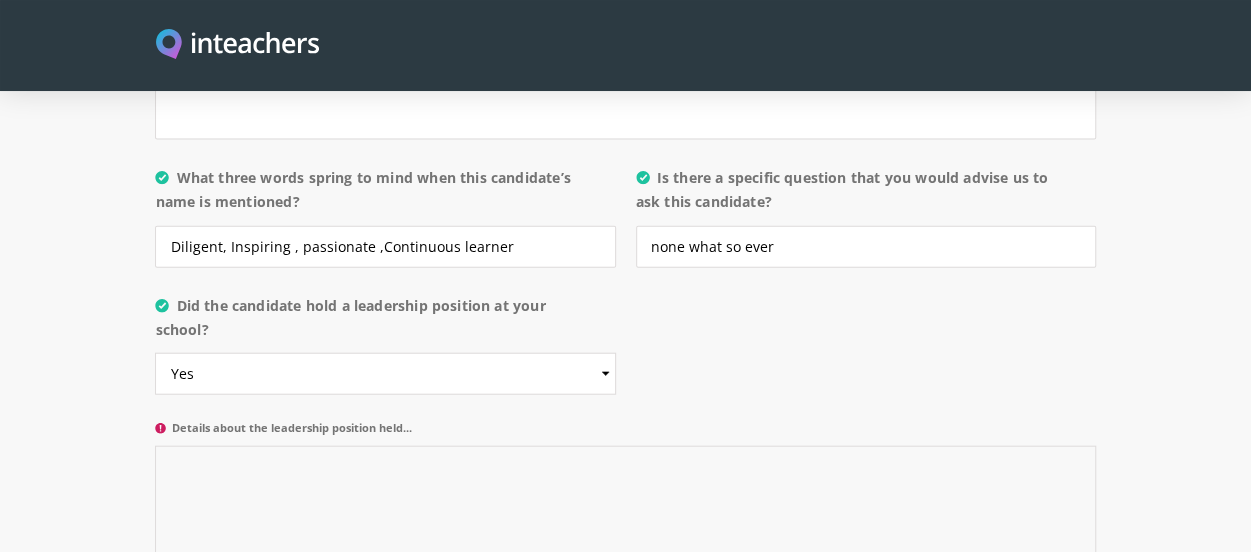 click on "Details about the leadership position held..." at bounding box center (625, 535) 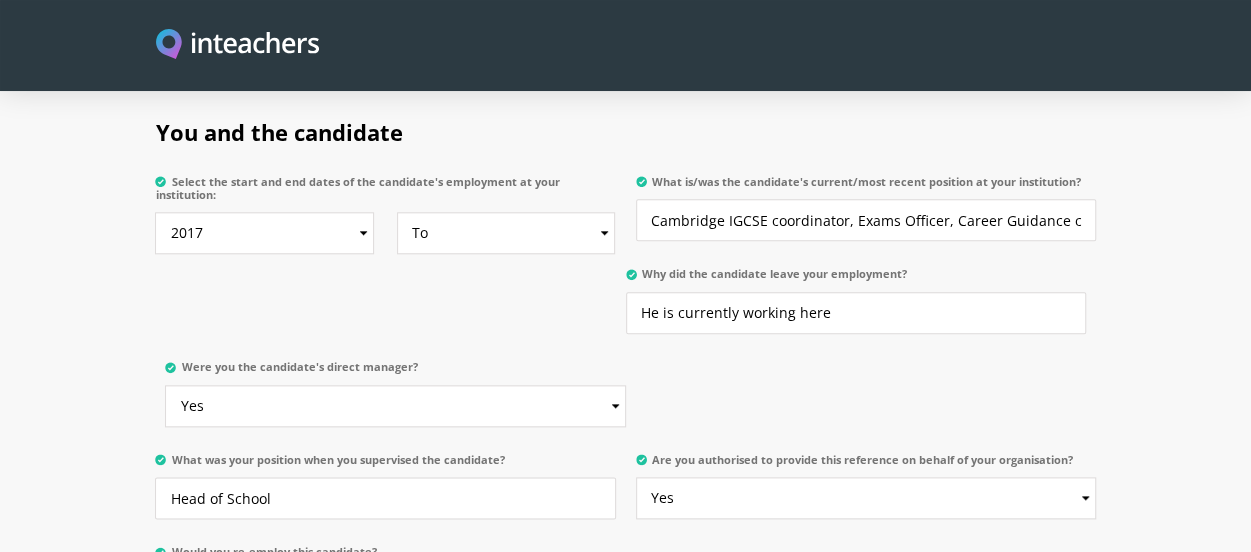 scroll, scrollTop: 1032, scrollLeft: 0, axis: vertical 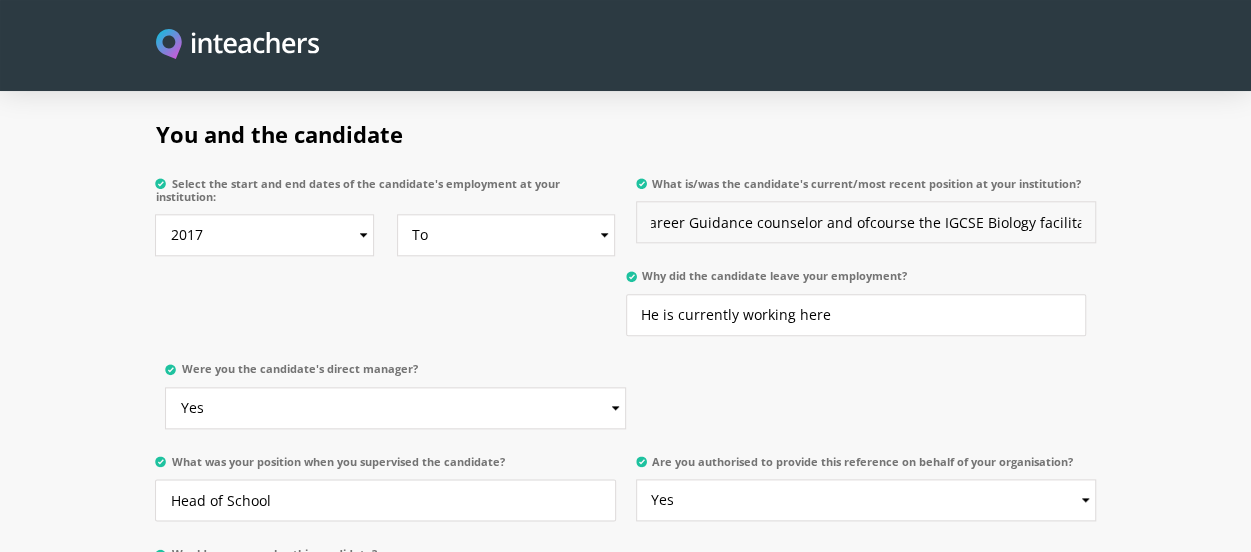 drag, startPoint x: 652, startPoint y: 193, endPoint x: 809, endPoint y: 195, distance: 157.01274 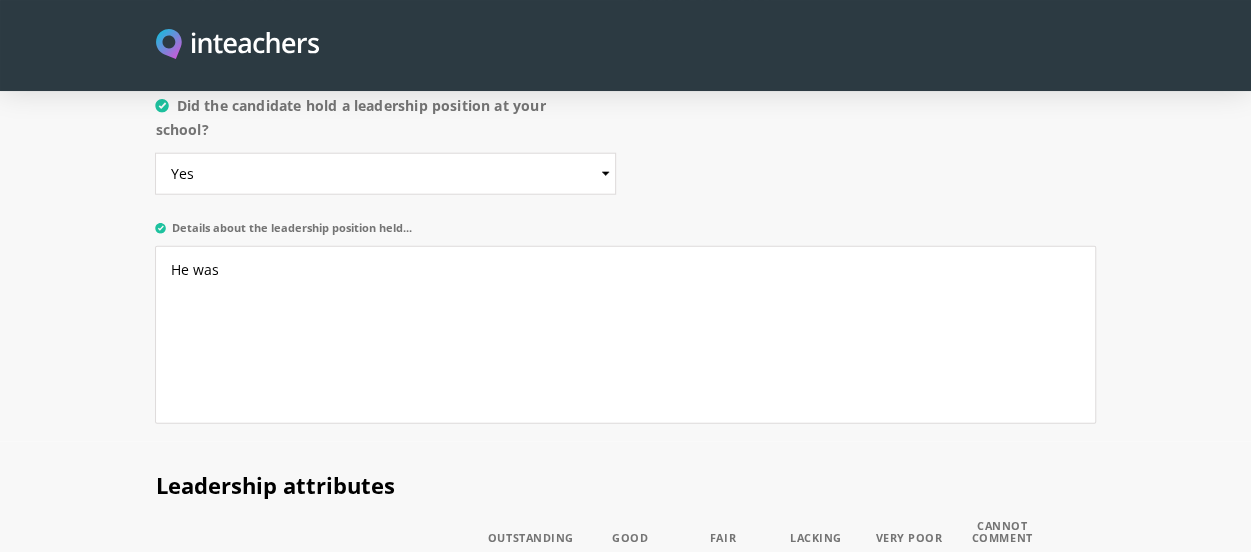 scroll, scrollTop: 2360, scrollLeft: 0, axis: vertical 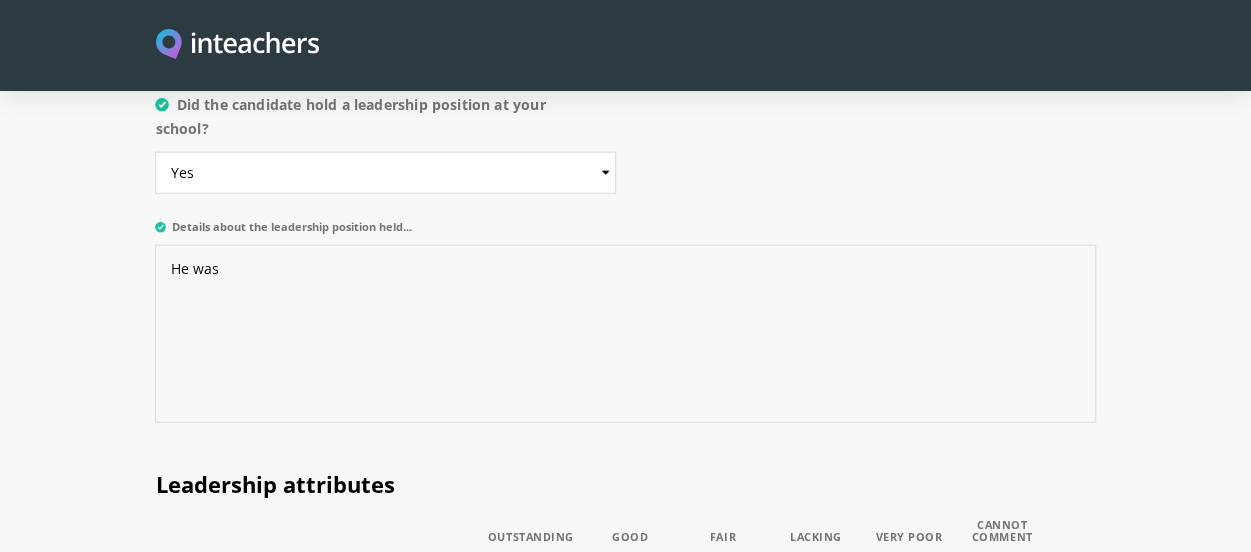 click on "He was" at bounding box center [625, 334] 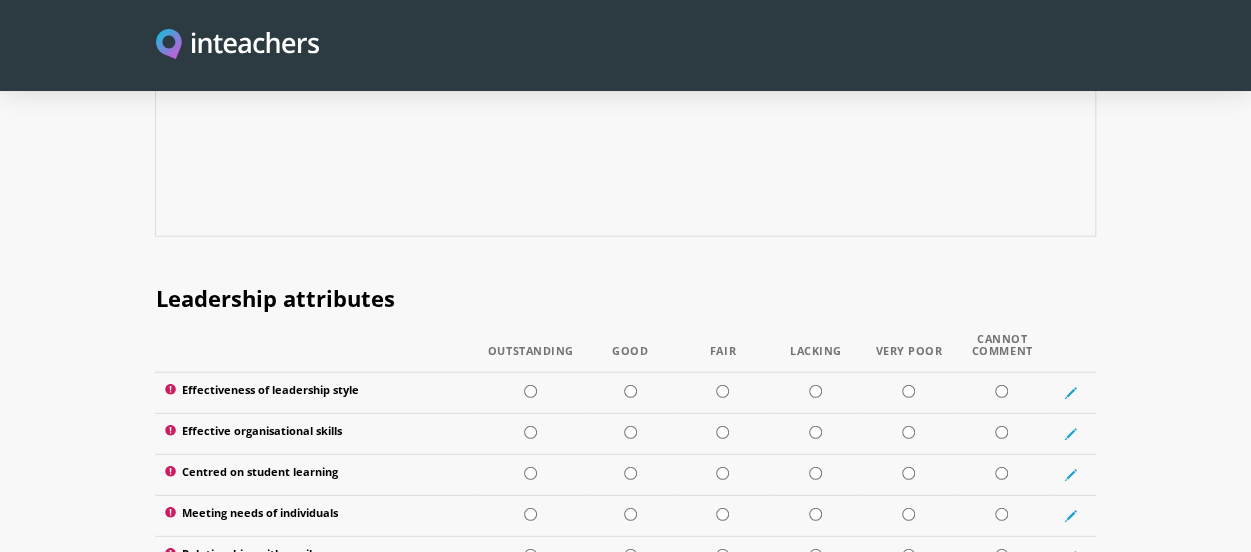 scroll, scrollTop: 2547, scrollLeft: 0, axis: vertical 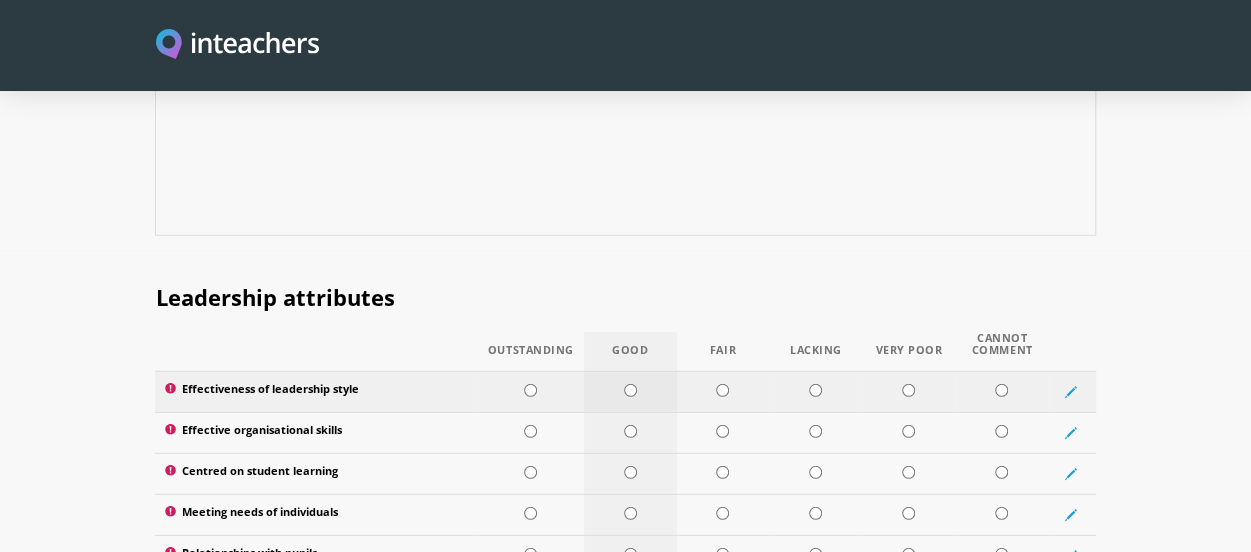 type on "He was Cambridge IGCSE coordinator, Exams Officer, Career Guidance counselor" 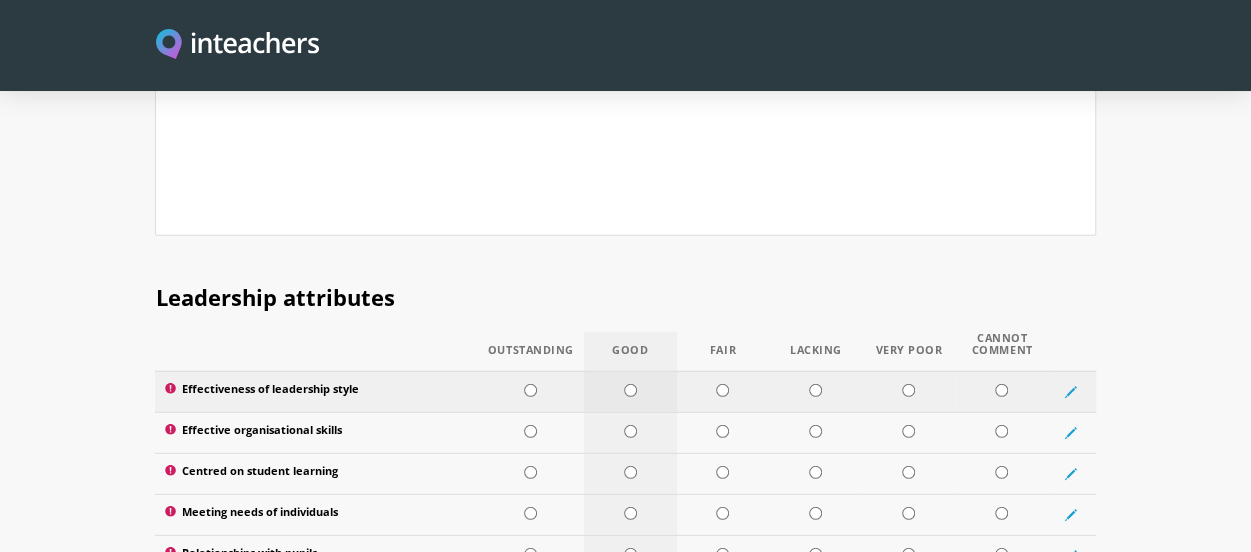 click at bounding box center [630, 390] 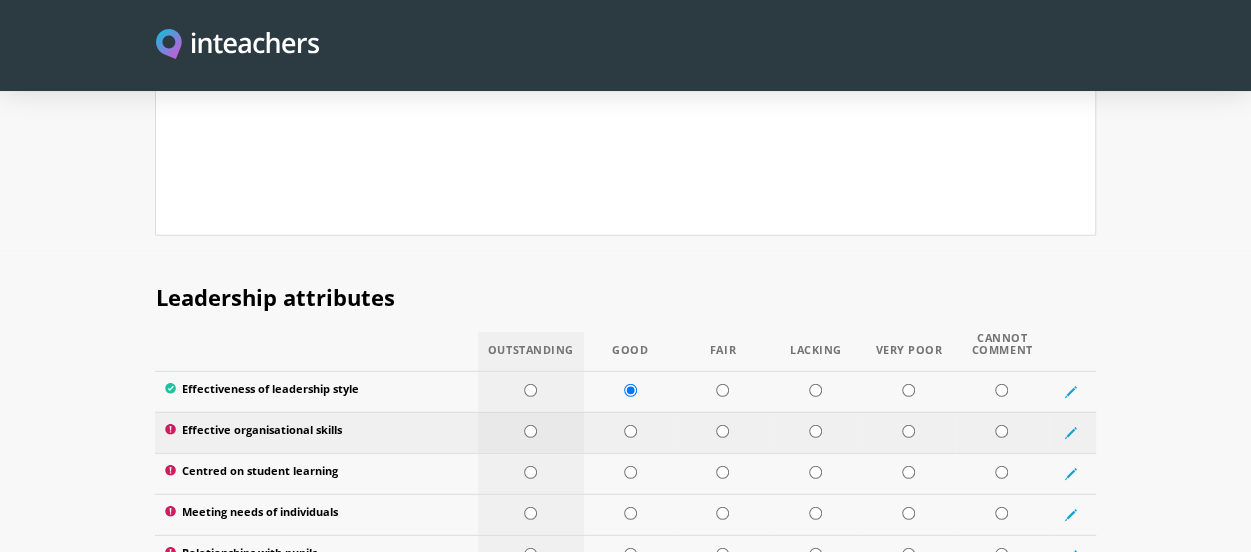 click at bounding box center (530, 431) 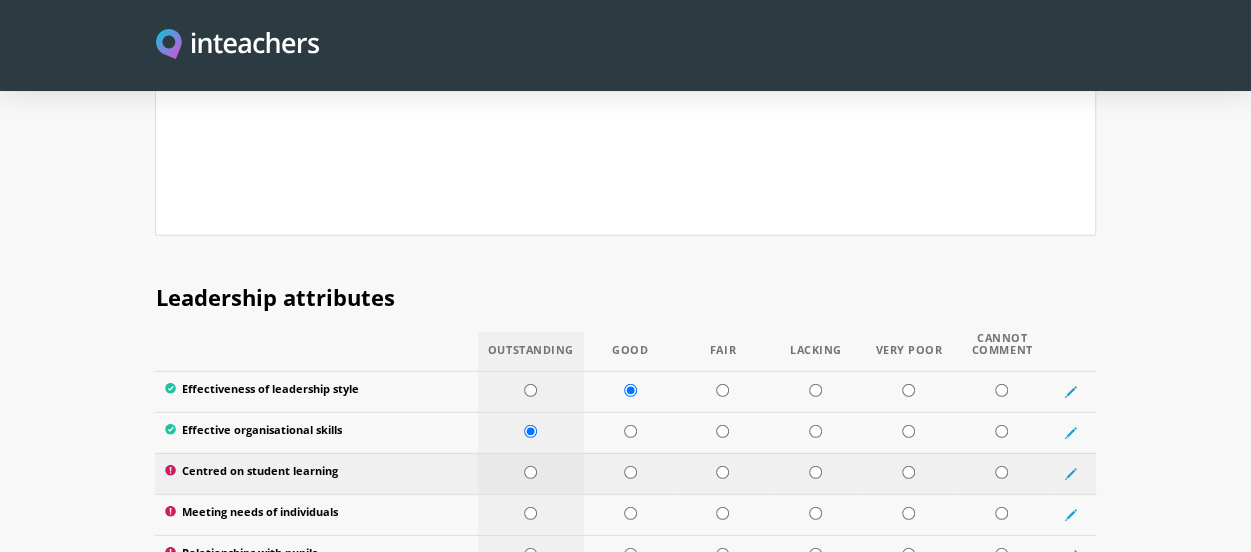 click at bounding box center (530, 472) 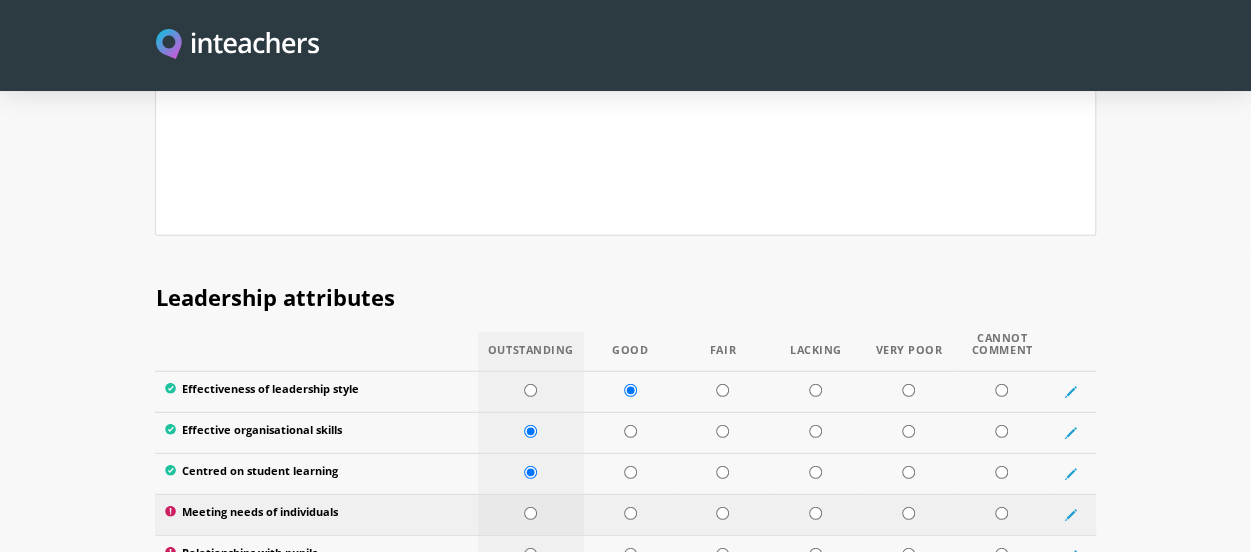 click at bounding box center (530, 513) 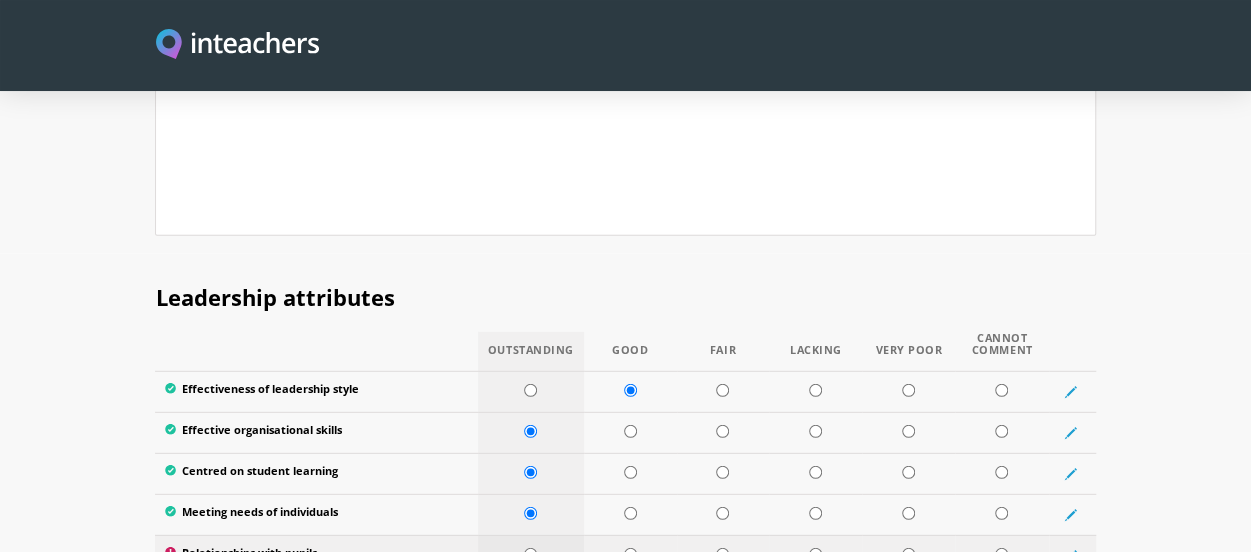 click at bounding box center (530, 554) 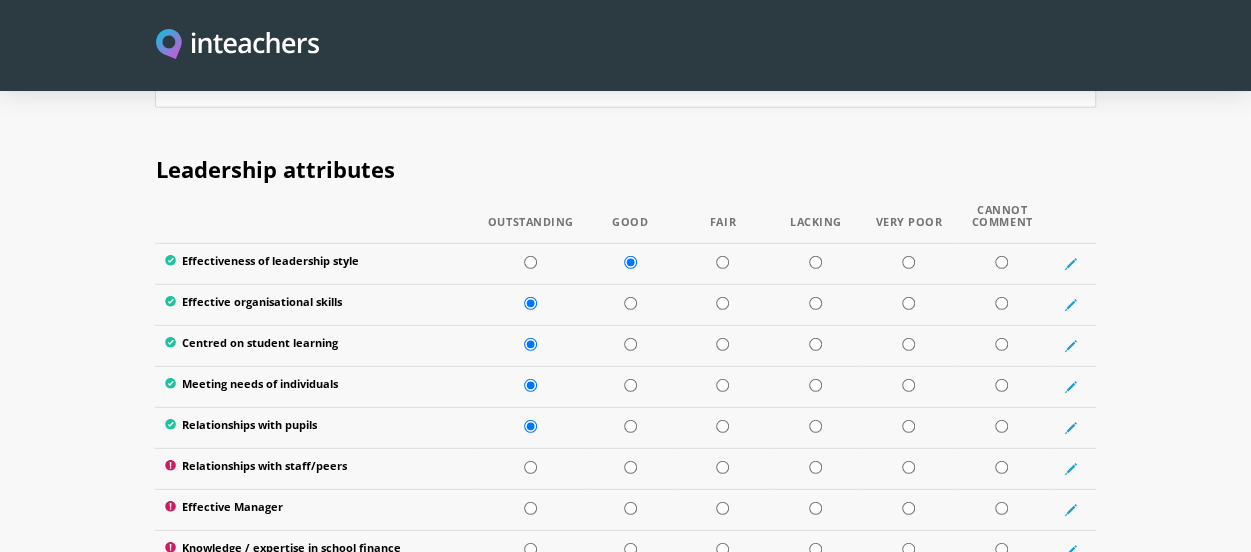scroll, scrollTop: 2682, scrollLeft: 0, axis: vertical 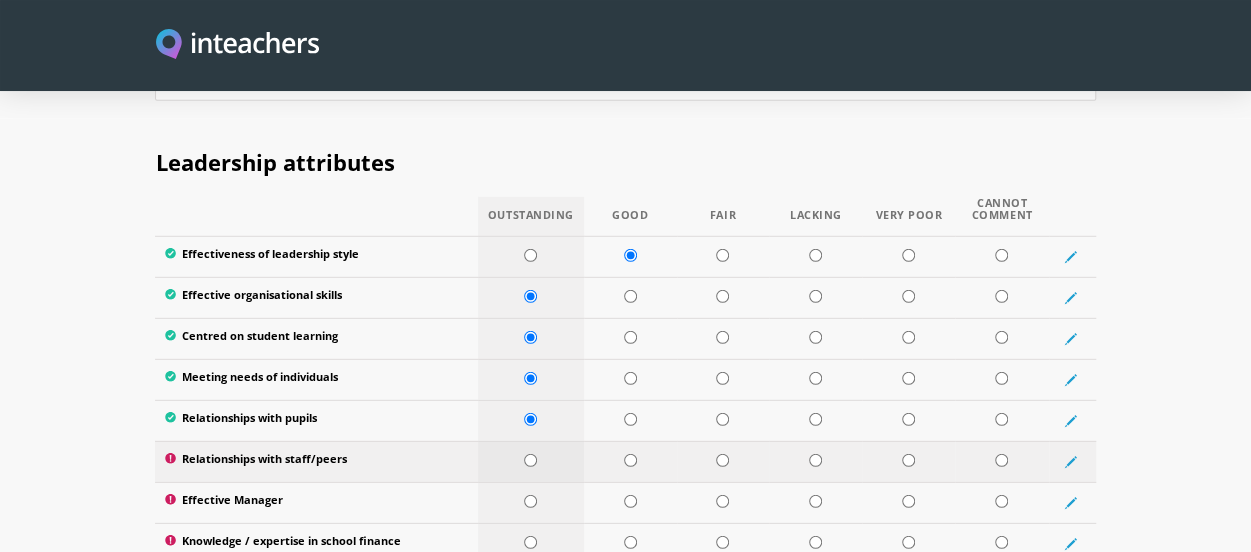 click at bounding box center [530, 460] 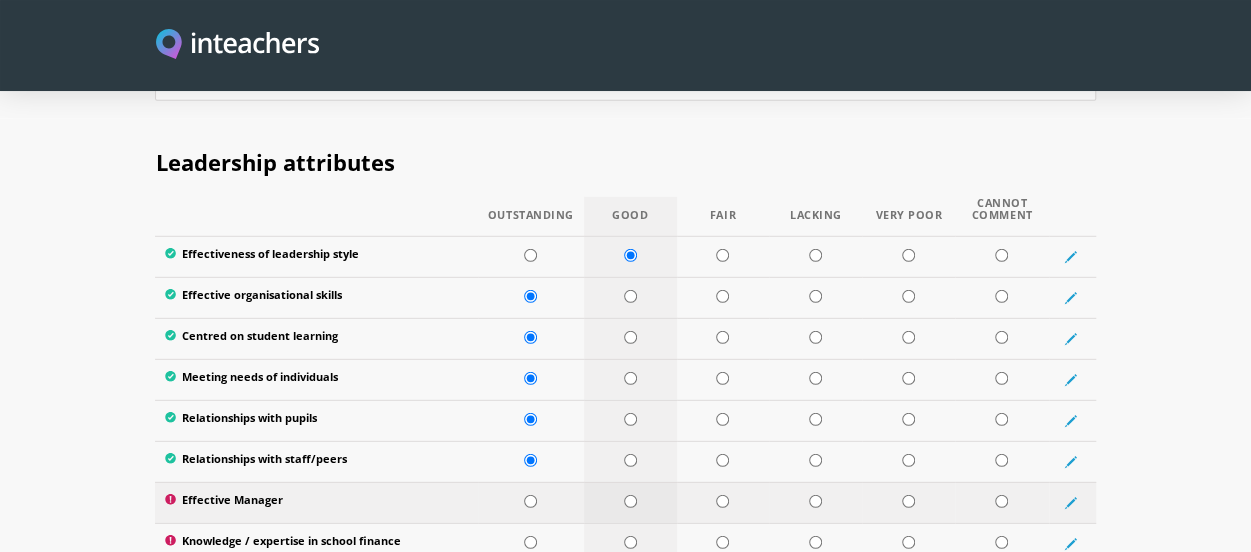 click at bounding box center [630, 501] 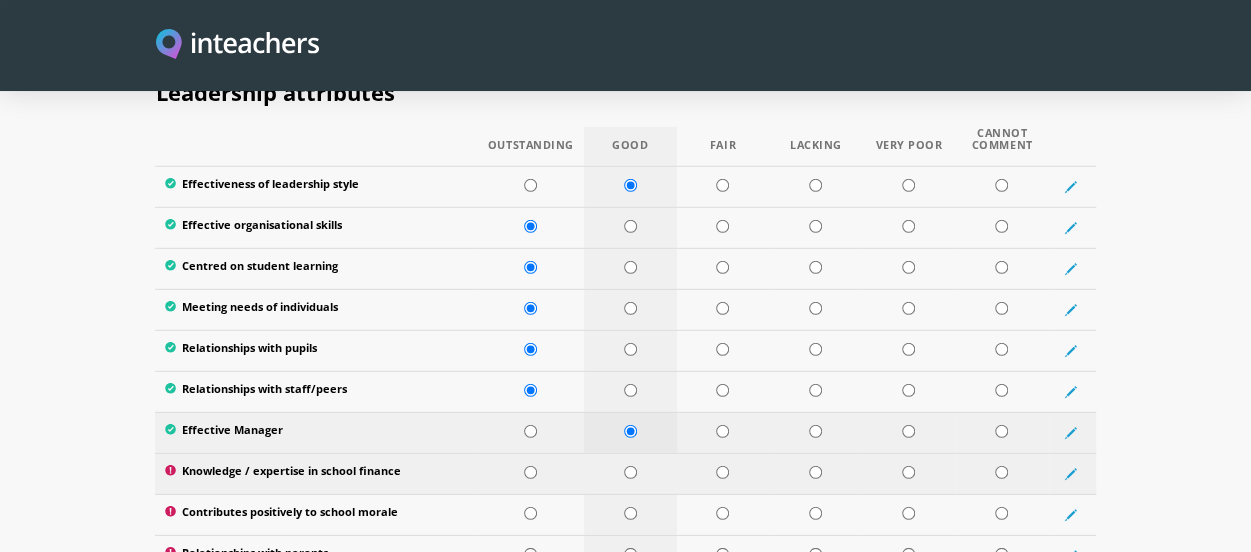 scroll, scrollTop: 2757, scrollLeft: 0, axis: vertical 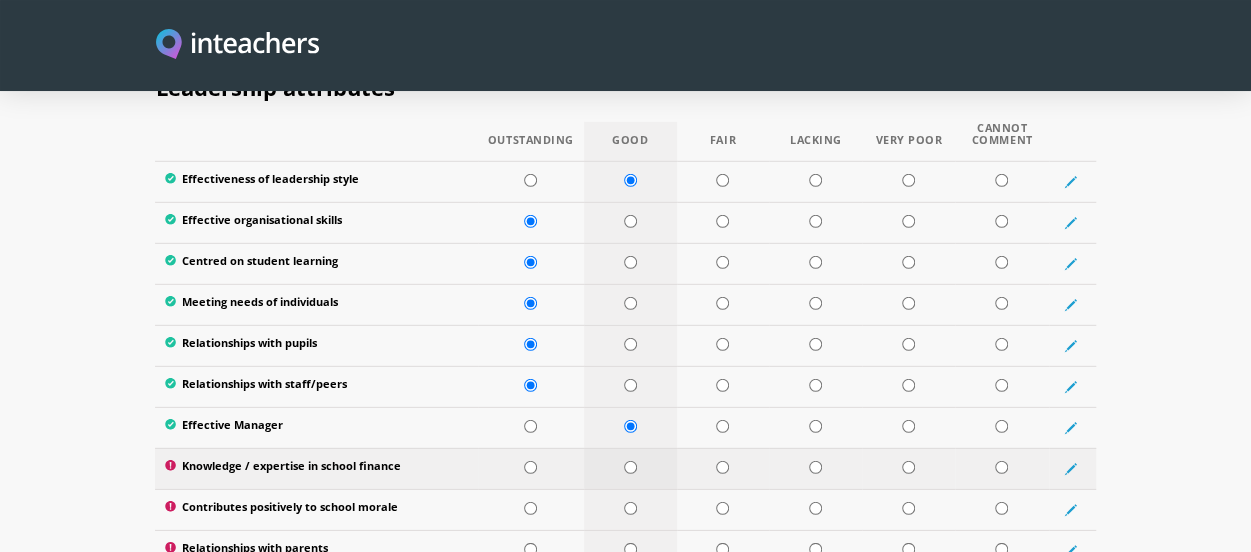 click at bounding box center (630, 467) 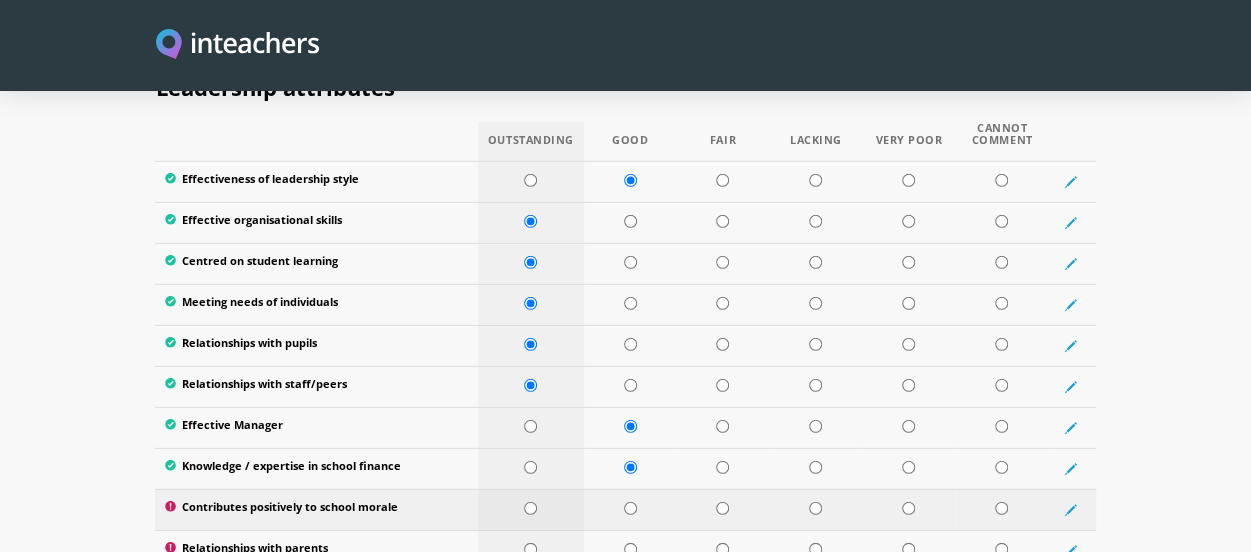 click at bounding box center [530, 508] 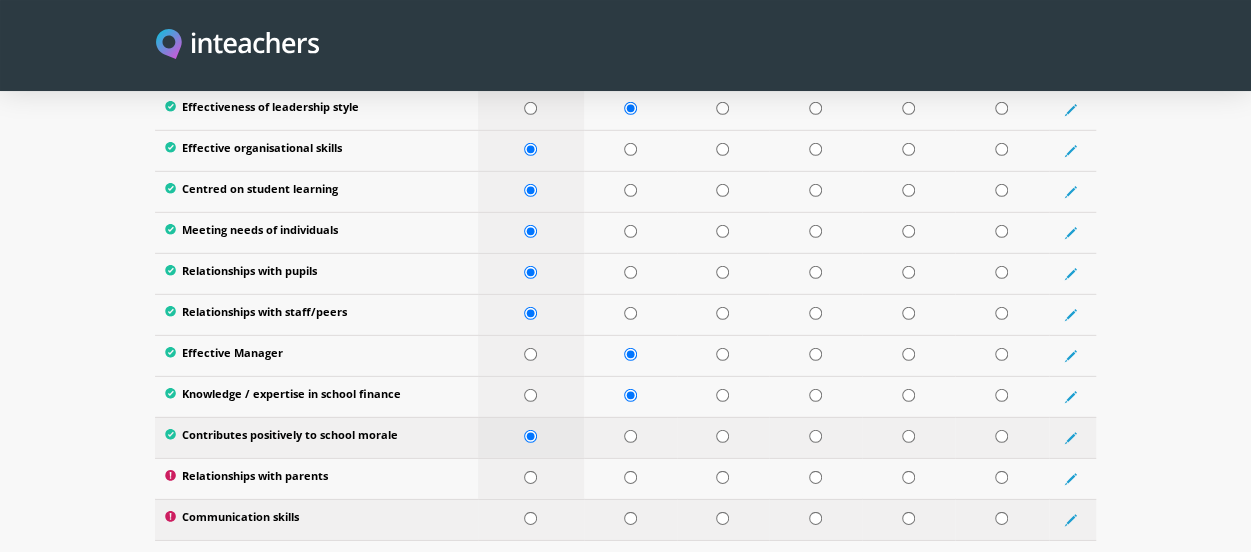 scroll, scrollTop: 2830, scrollLeft: 0, axis: vertical 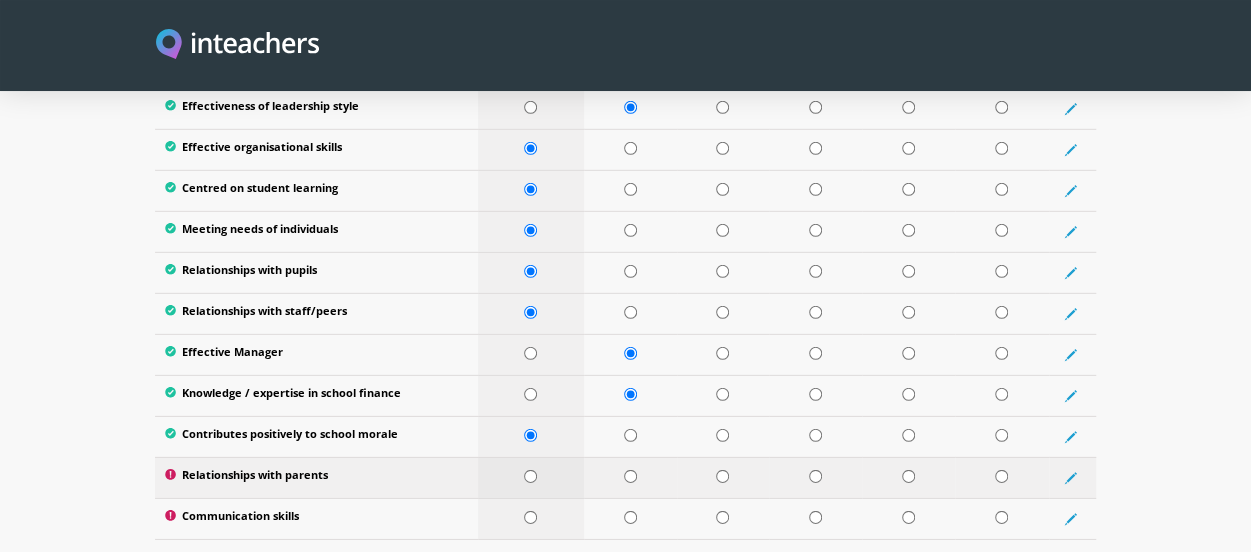 click at bounding box center [530, 476] 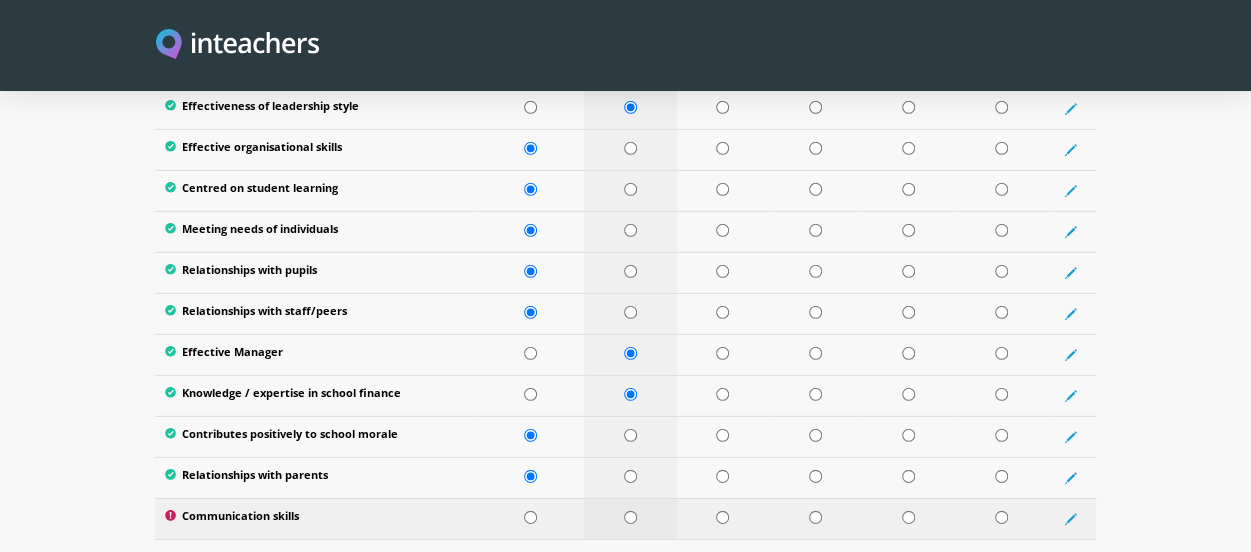 click at bounding box center [630, 517] 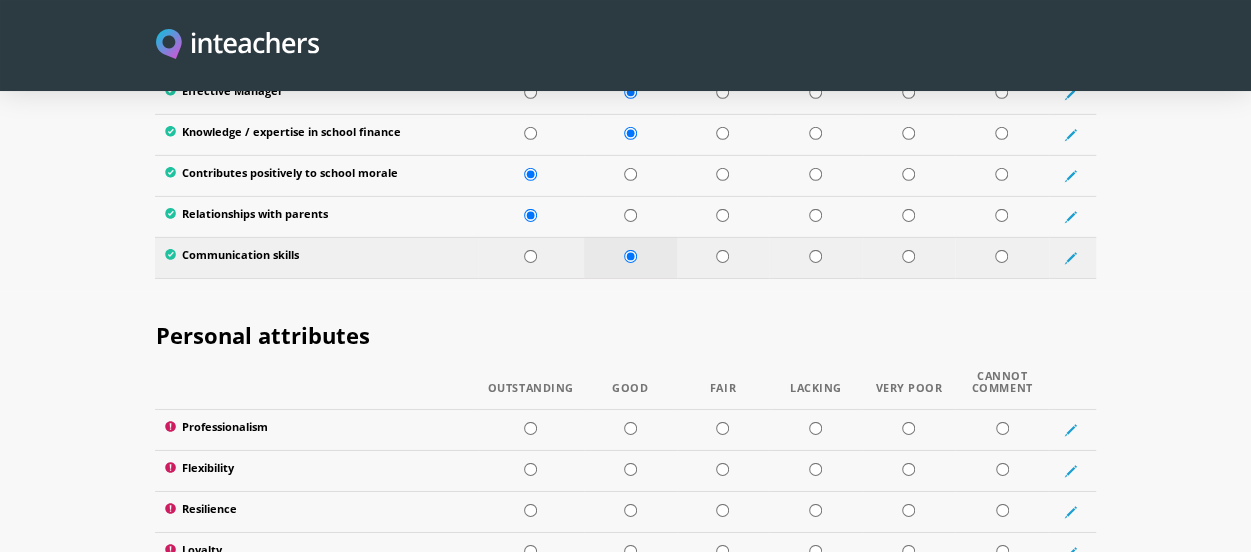 scroll, scrollTop: 3092, scrollLeft: 0, axis: vertical 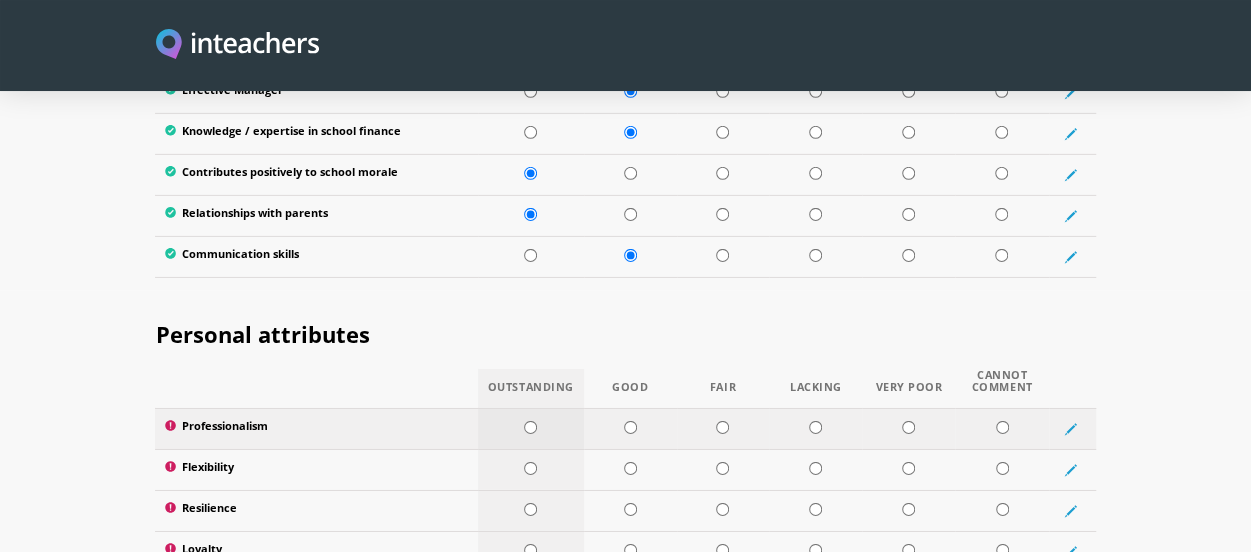 click at bounding box center (530, 427) 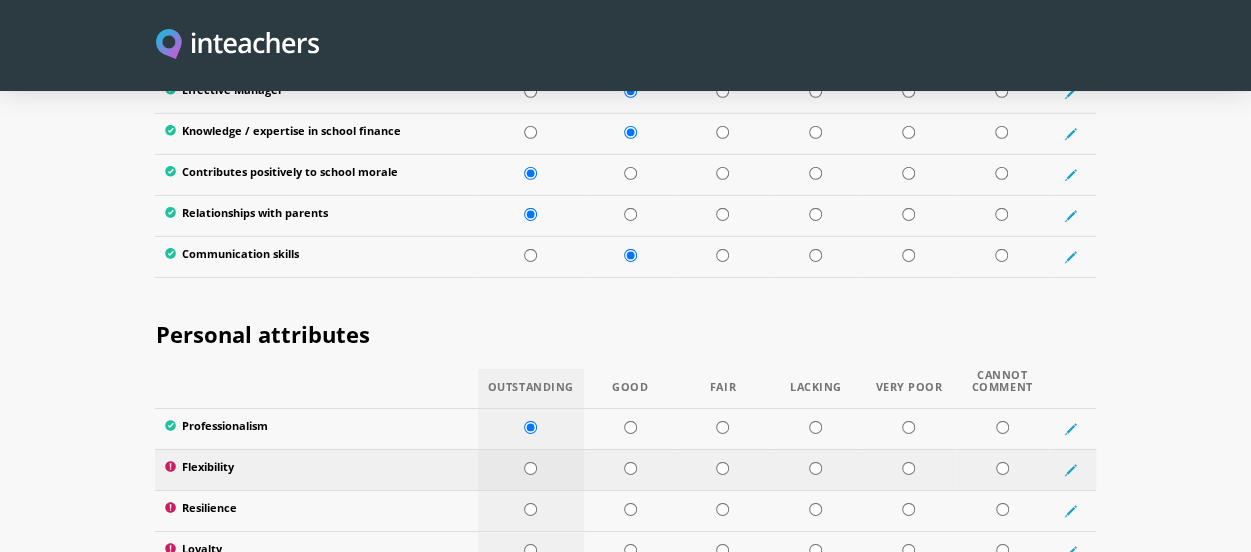 click at bounding box center (530, 468) 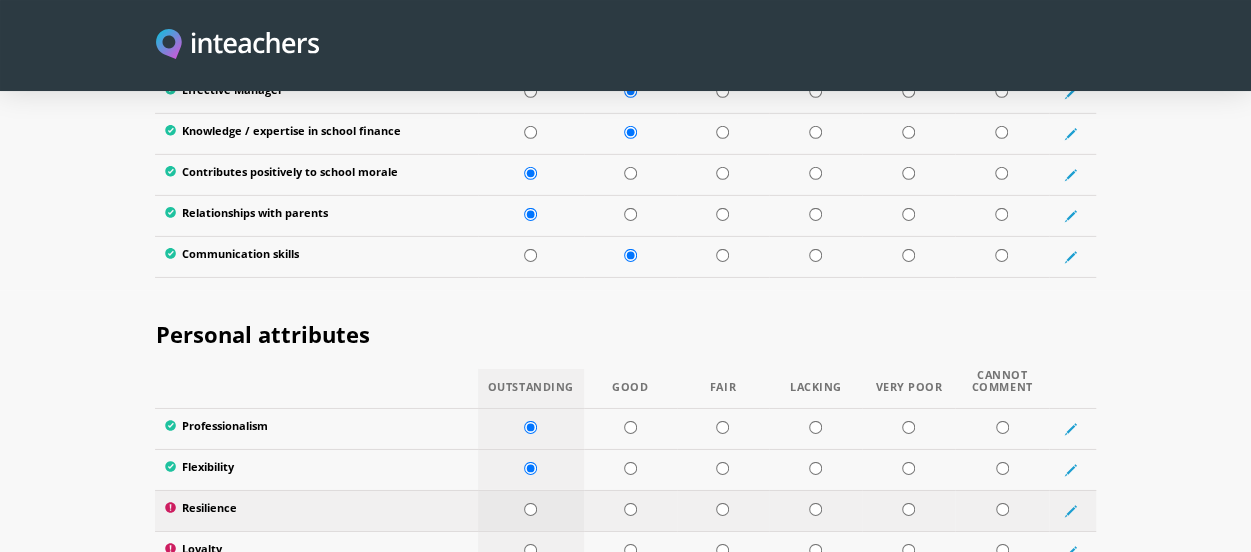 click at bounding box center (530, 509) 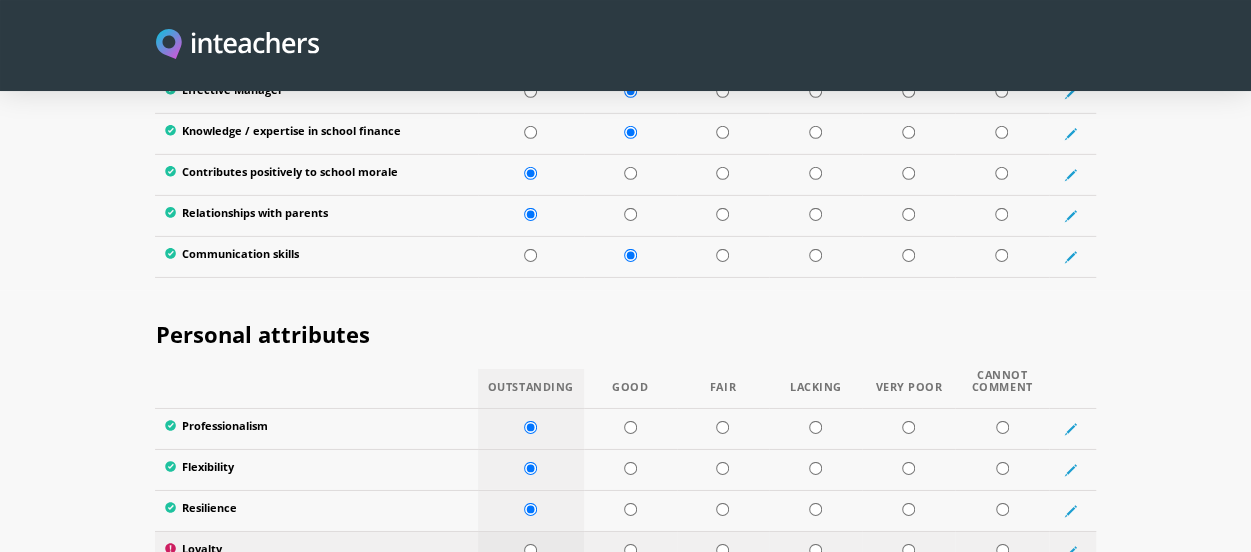 click at bounding box center [530, 550] 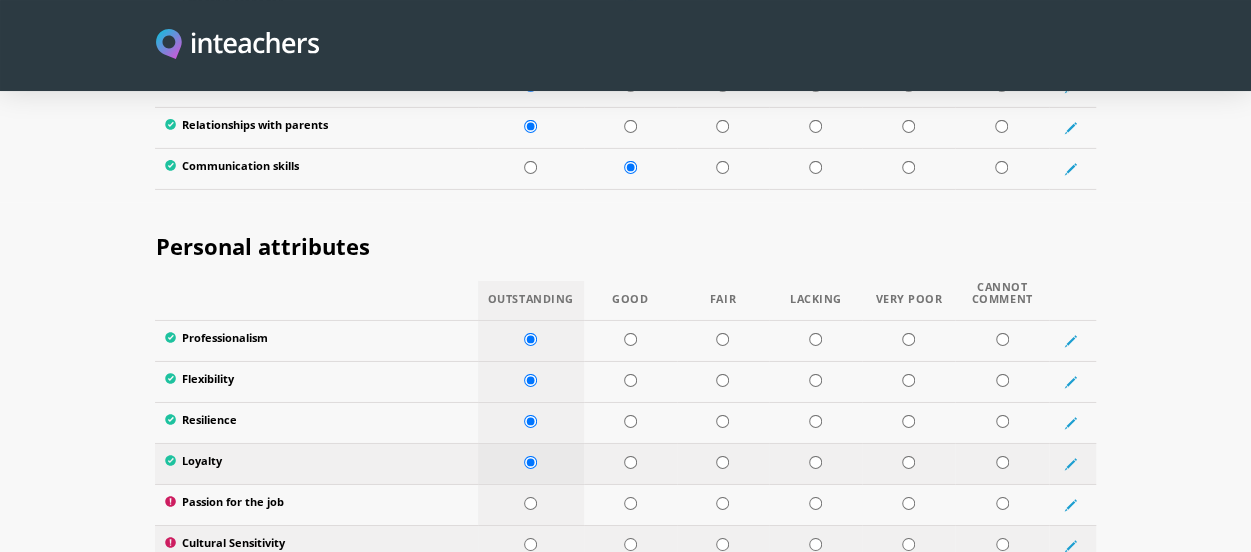 scroll, scrollTop: 3188, scrollLeft: 0, axis: vertical 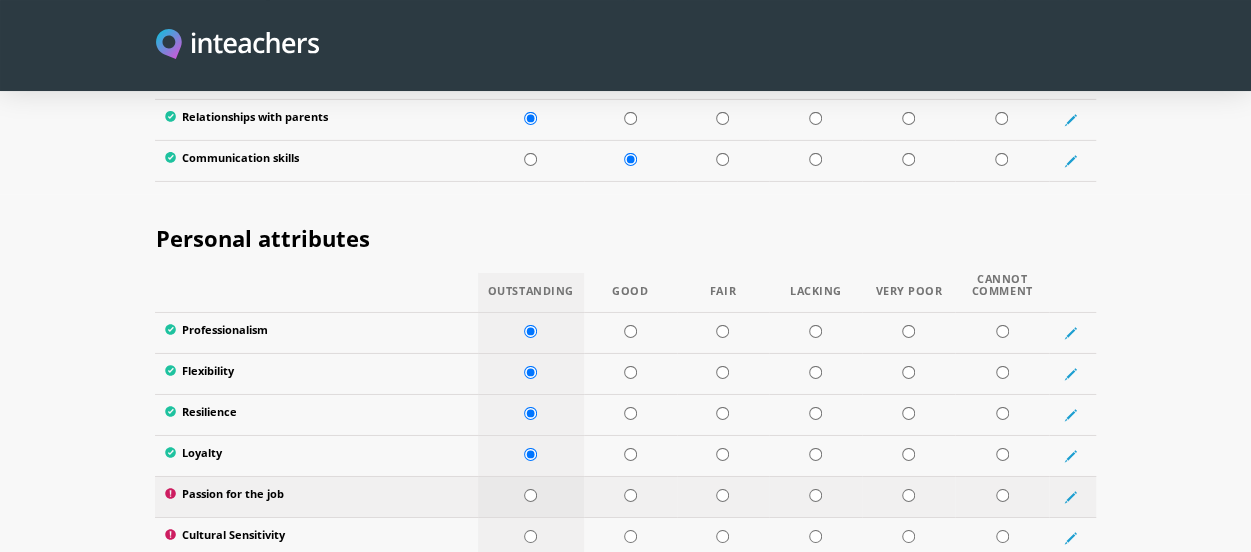 click at bounding box center (530, 495) 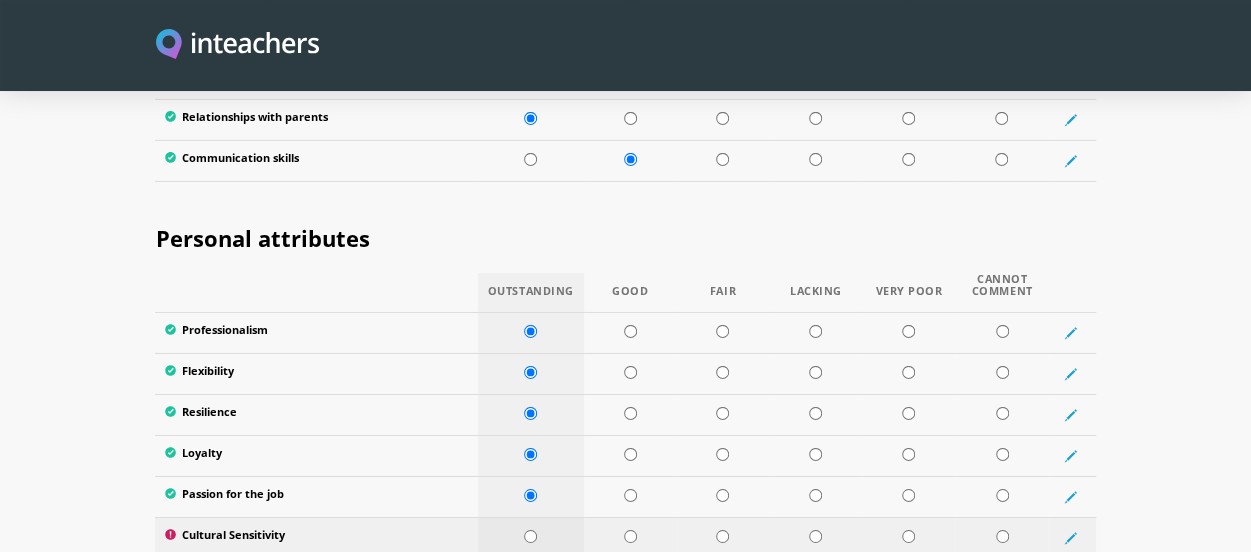 click at bounding box center [530, 536] 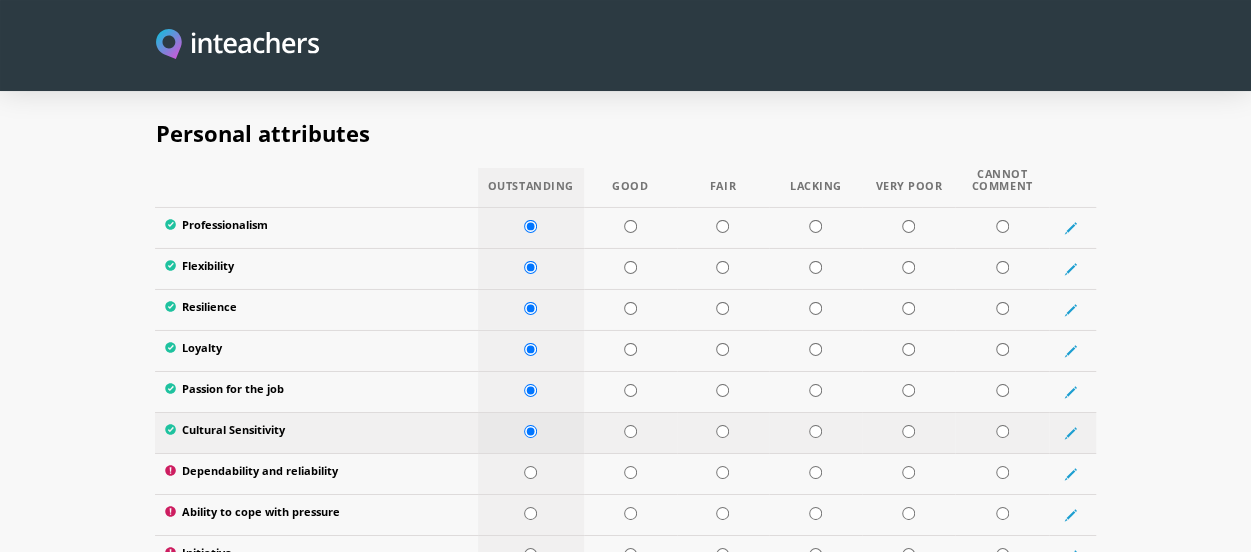 scroll, scrollTop: 3296, scrollLeft: 0, axis: vertical 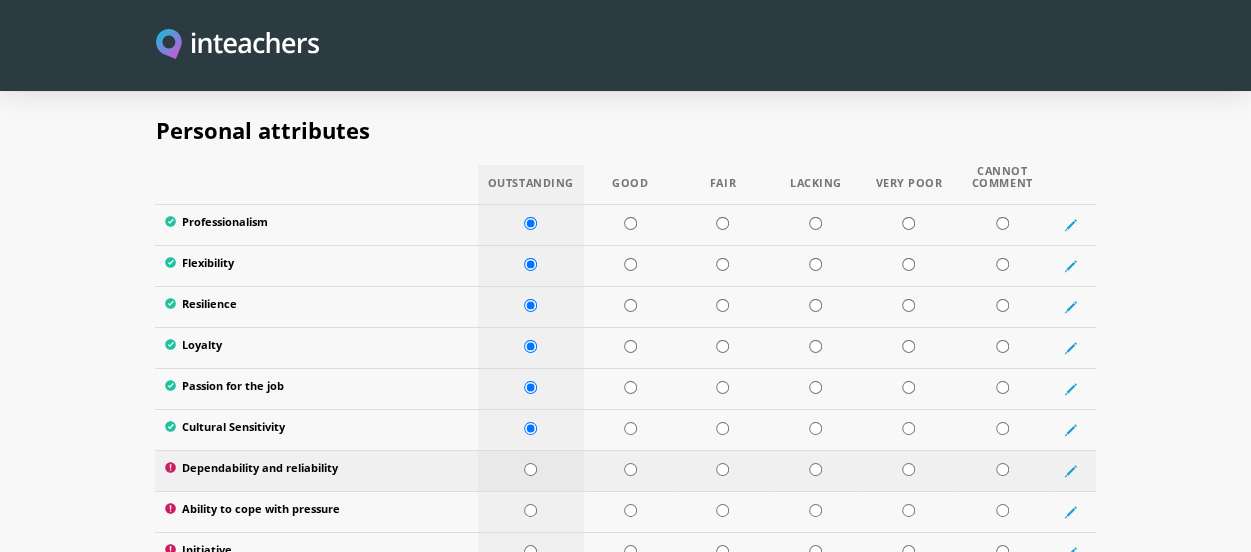 click at bounding box center (530, 469) 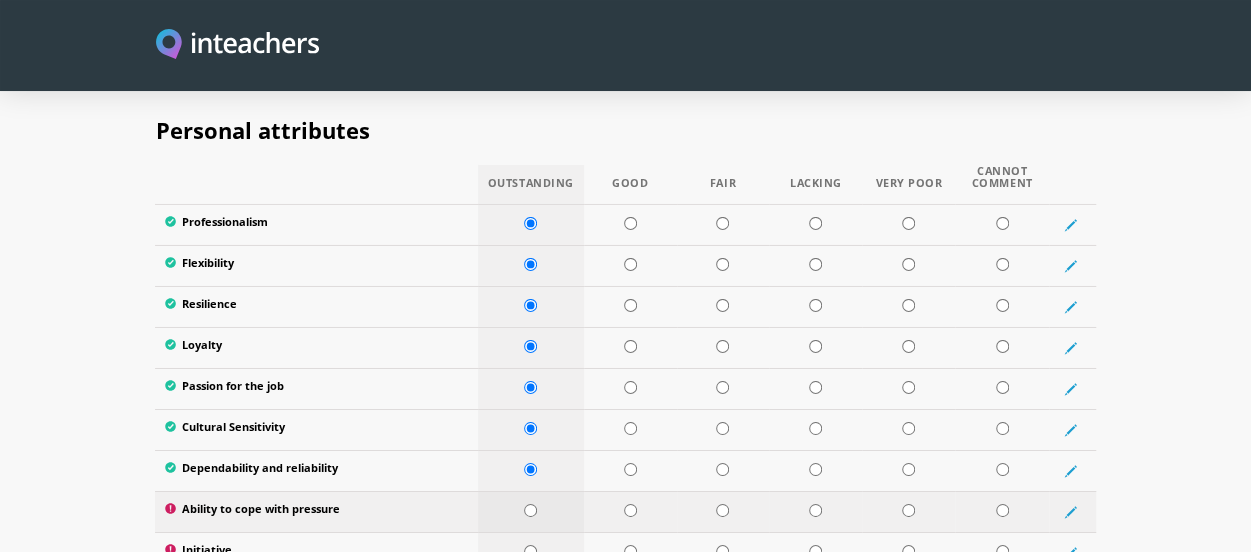 click at bounding box center [530, 510] 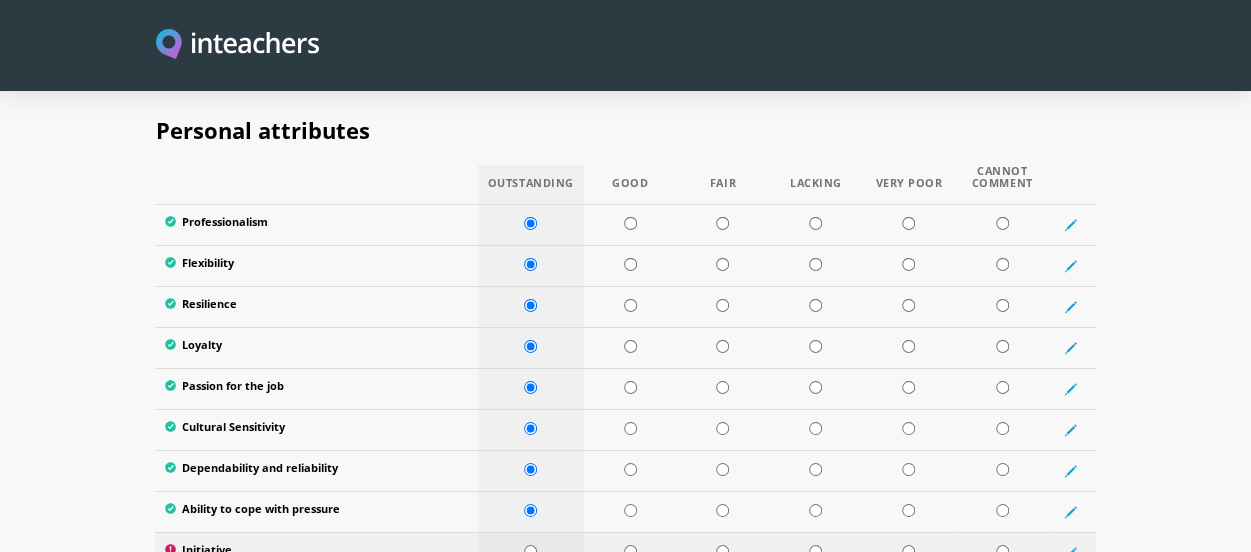click at bounding box center [530, 551] 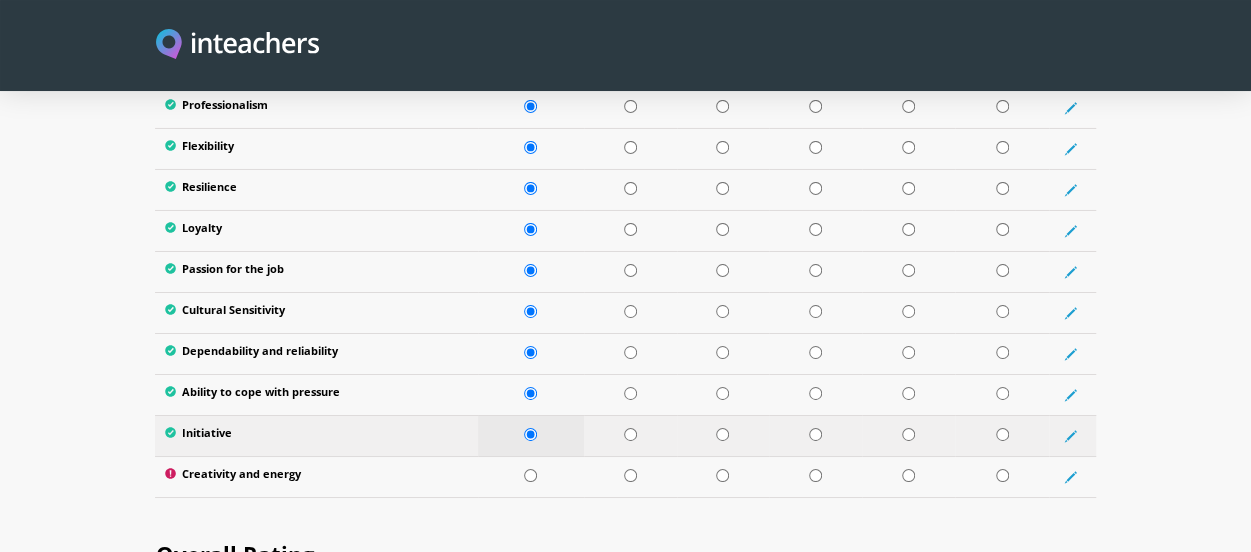 scroll, scrollTop: 3414, scrollLeft: 0, axis: vertical 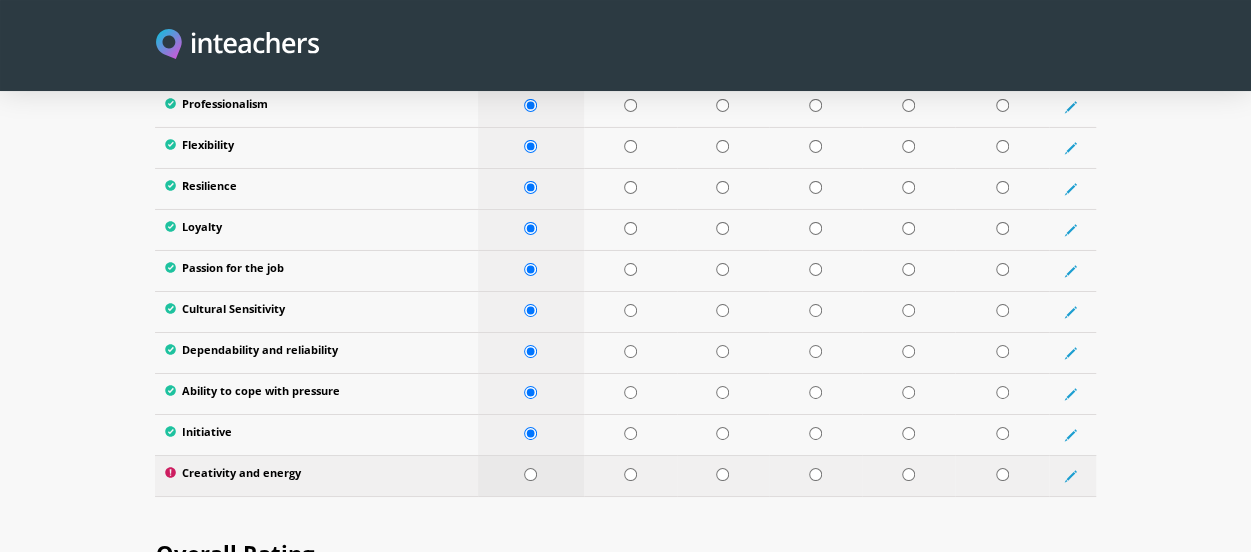 click at bounding box center (530, 474) 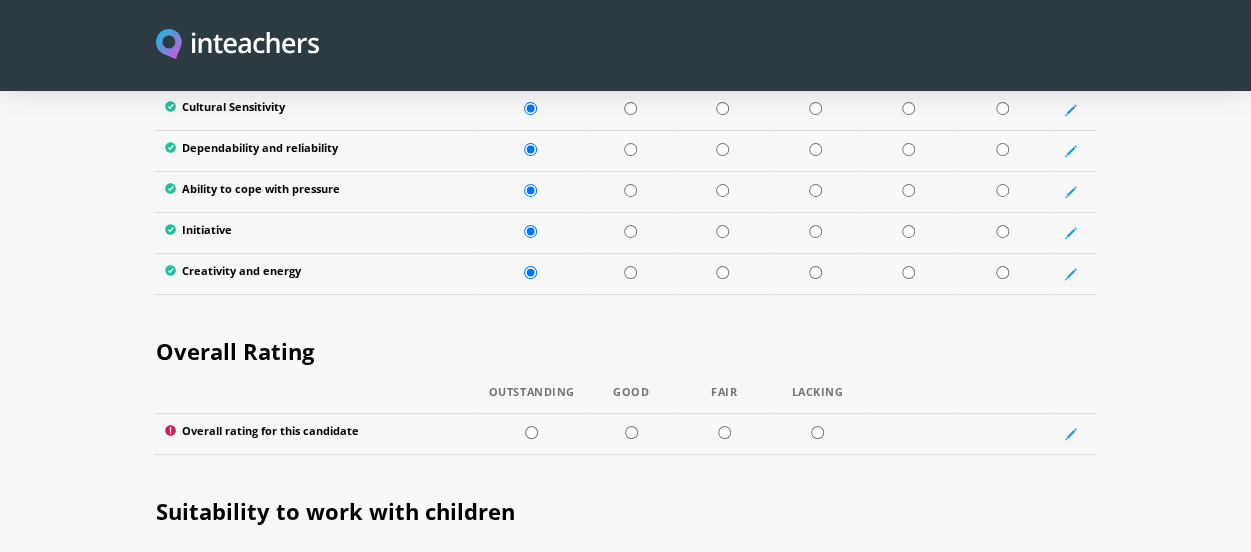 scroll, scrollTop: 3618, scrollLeft: 0, axis: vertical 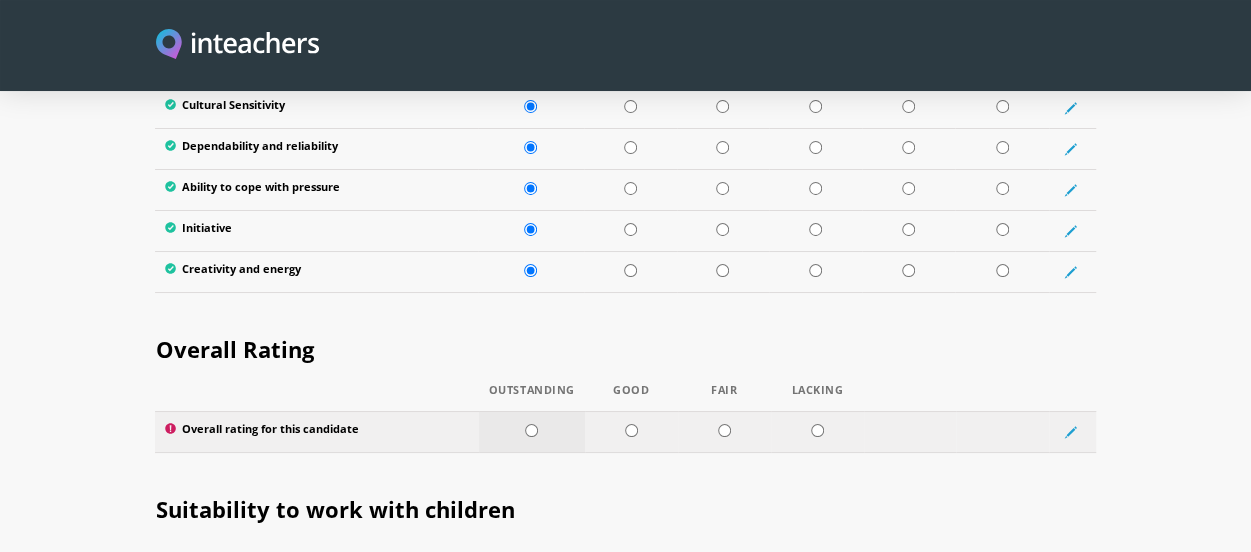 click at bounding box center (531, 430) 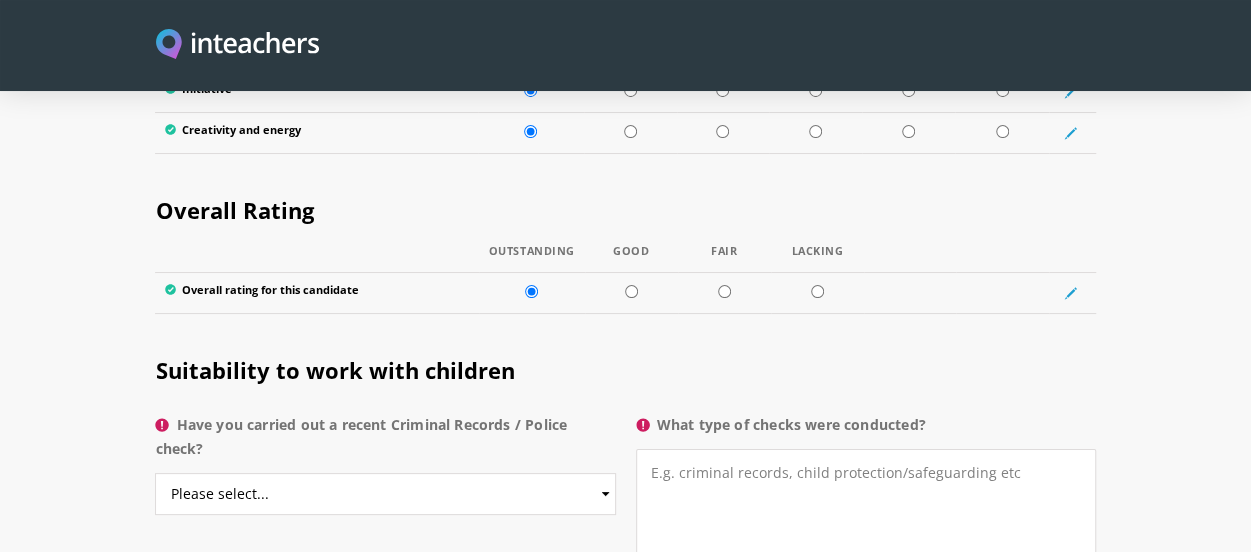scroll, scrollTop: 3758, scrollLeft: 0, axis: vertical 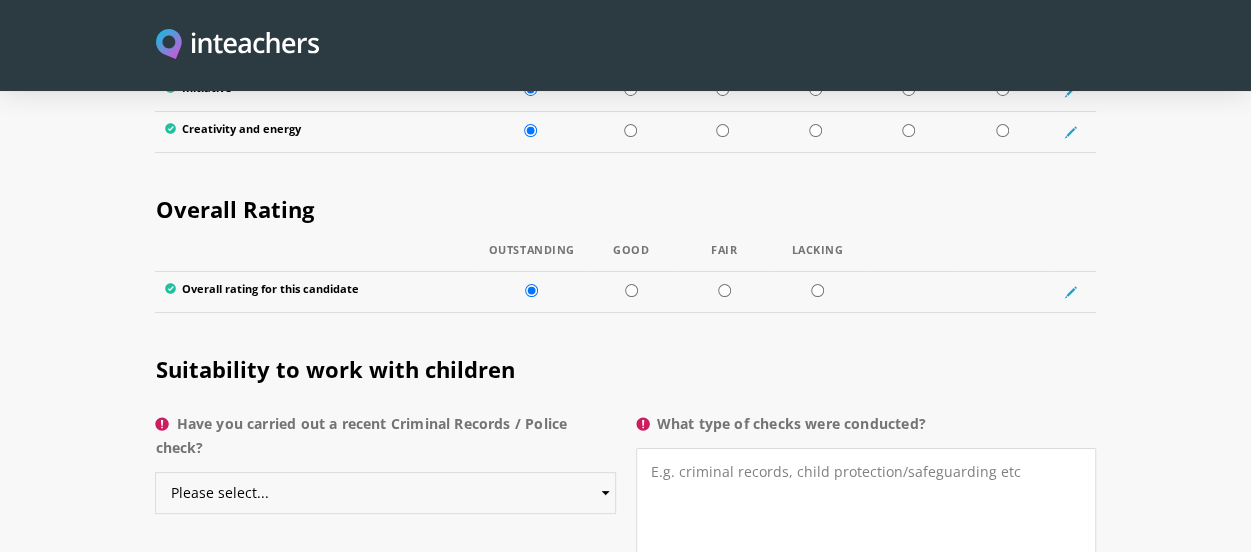 click on "Please select... Yes
No
Do not know" at bounding box center [385, 493] 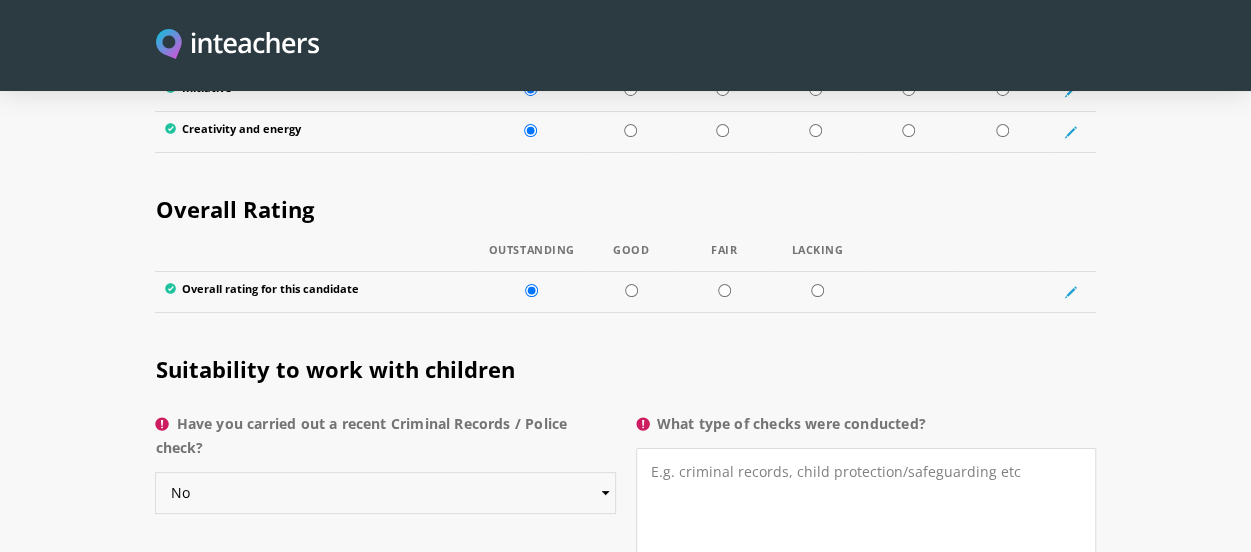 click on "Please select... Yes
No
Do not know" at bounding box center [385, 493] 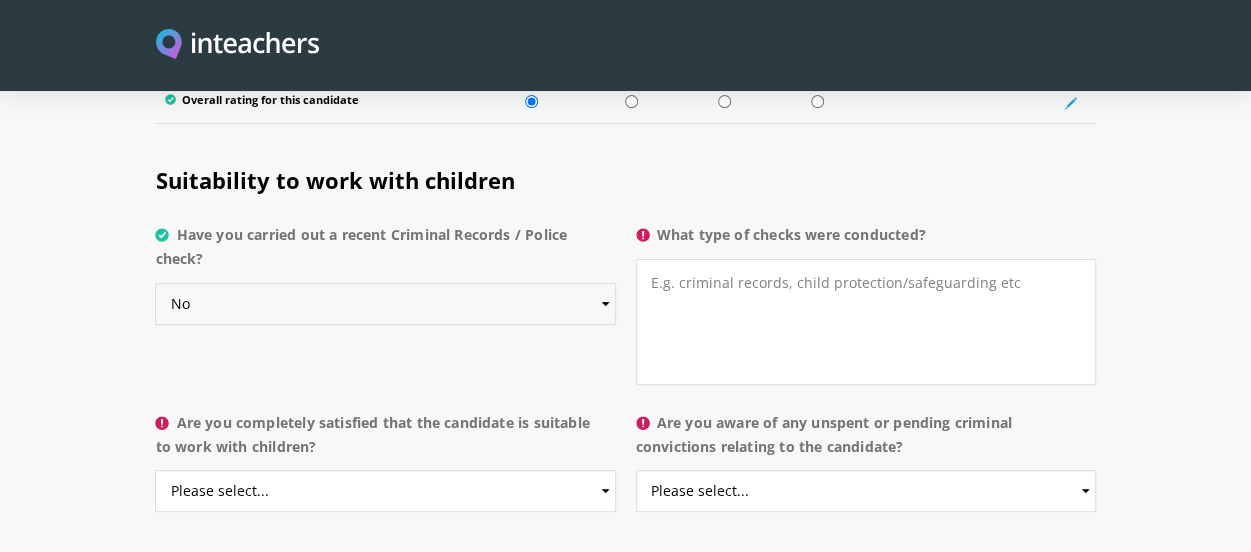 scroll, scrollTop: 3948, scrollLeft: 0, axis: vertical 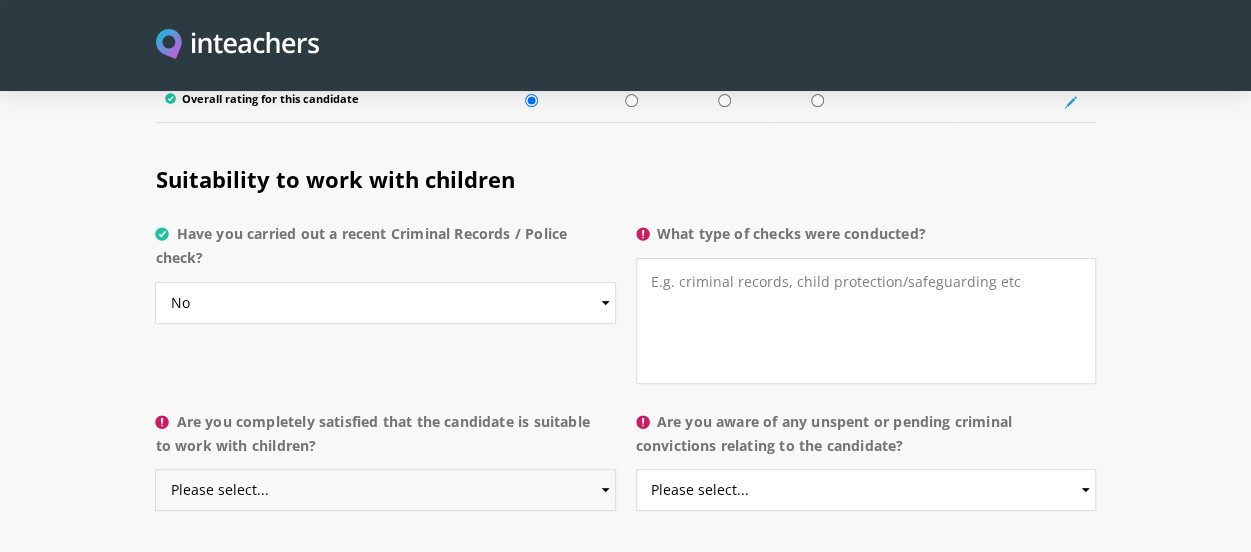 click on "Please select... Yes
No
Do not know" at bounding box center [385, 490] 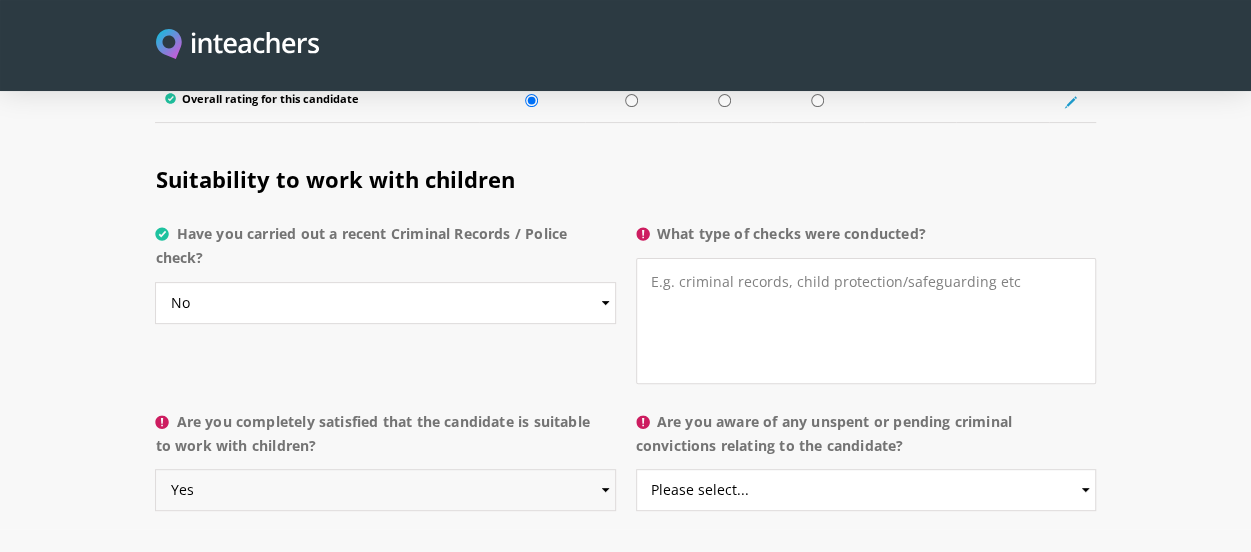 click on "Please select... Yes
No
Do not know" at bounding box center [385, 490] 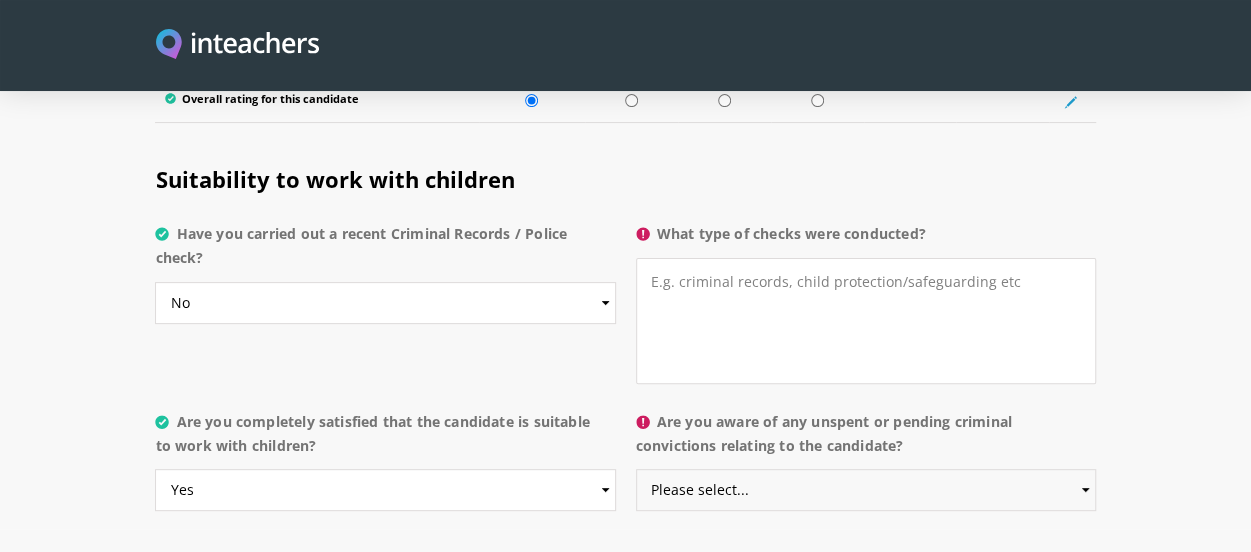 click on "Please select... Yes
No
Do not know" at bounding box center (866, 490) 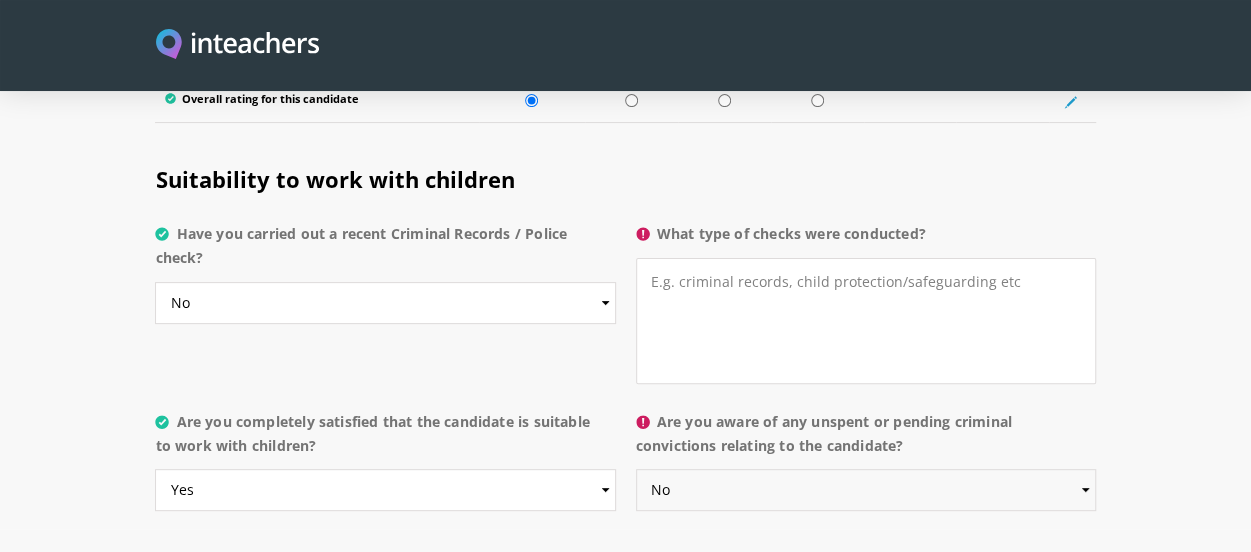 click on "Please select... Yes
No
Do not know" at bounding box center [866, 490] 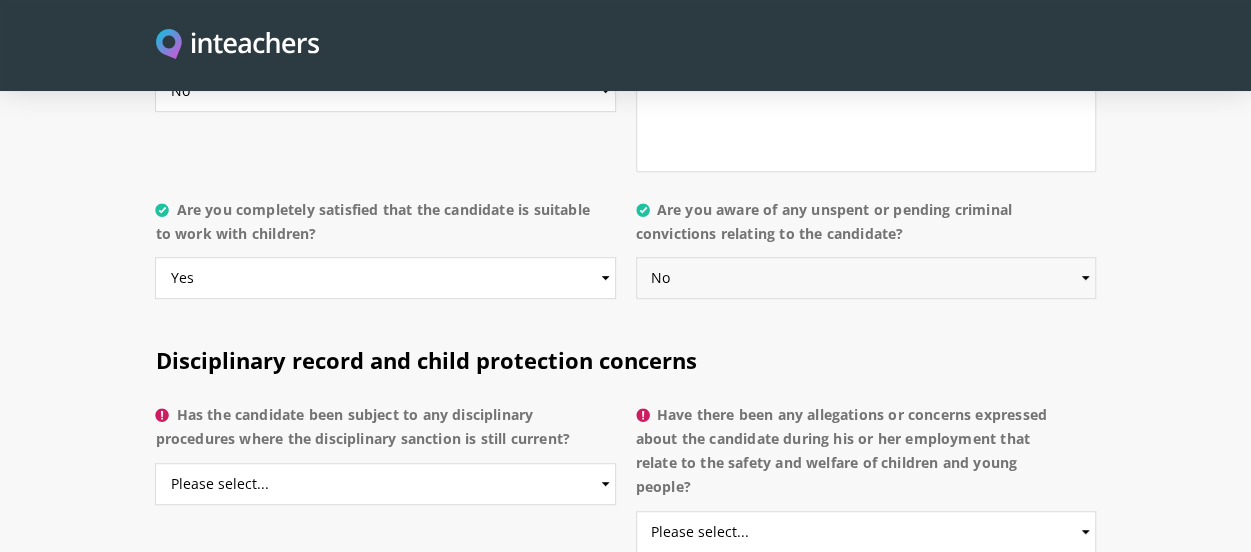 scroll, scrollTop: 4176, scrollLeft: 0, axis: vertical 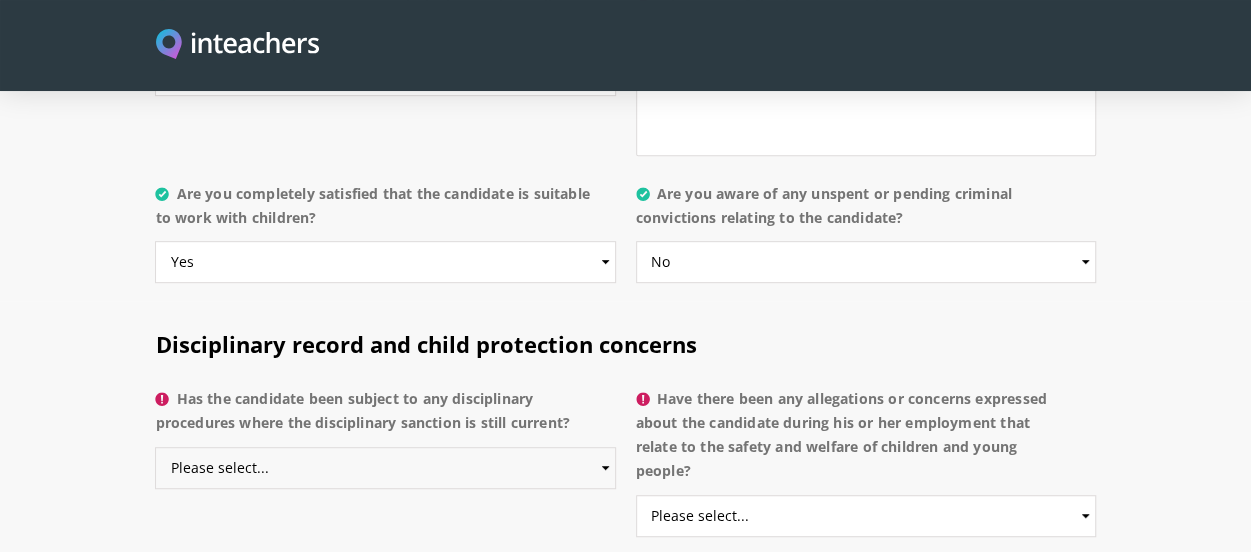 click on "Please select... Yes
No
Do not know" at bounding box center (385, 468) 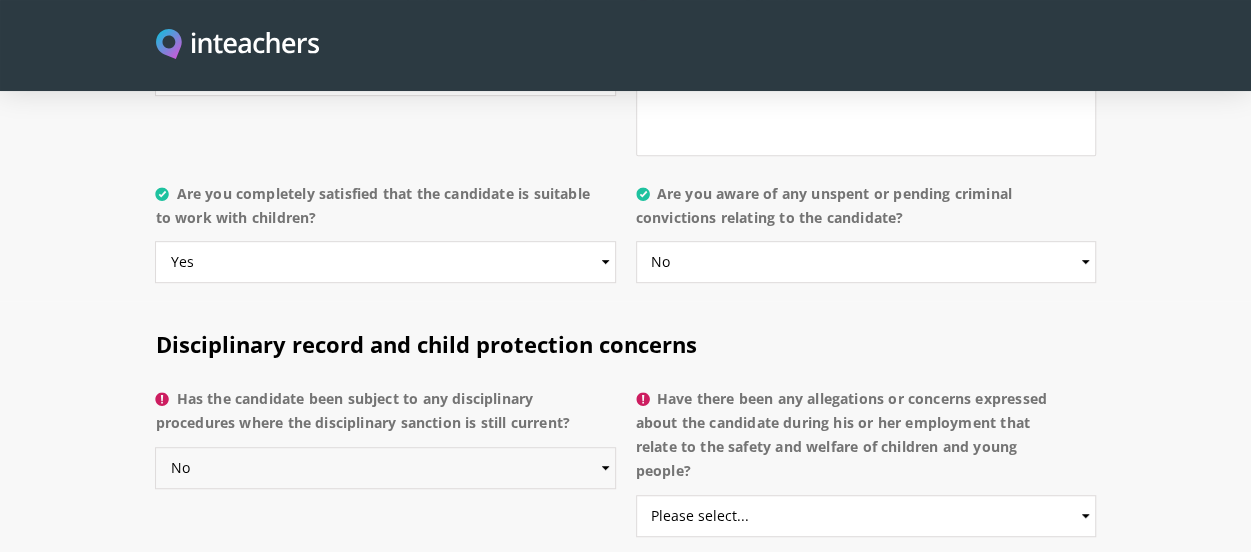 click on "Please select... Yes
No
Do not know" at bounding box center [385, 468] 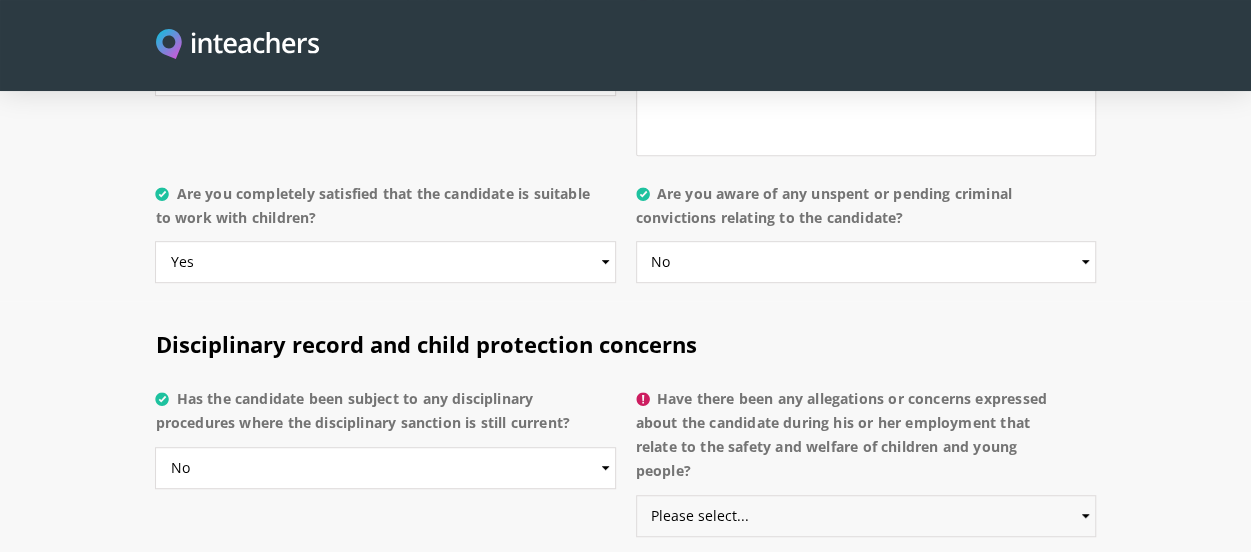 click on "Please select... Yes
No
Do not know" at bounding box center [866, 516] 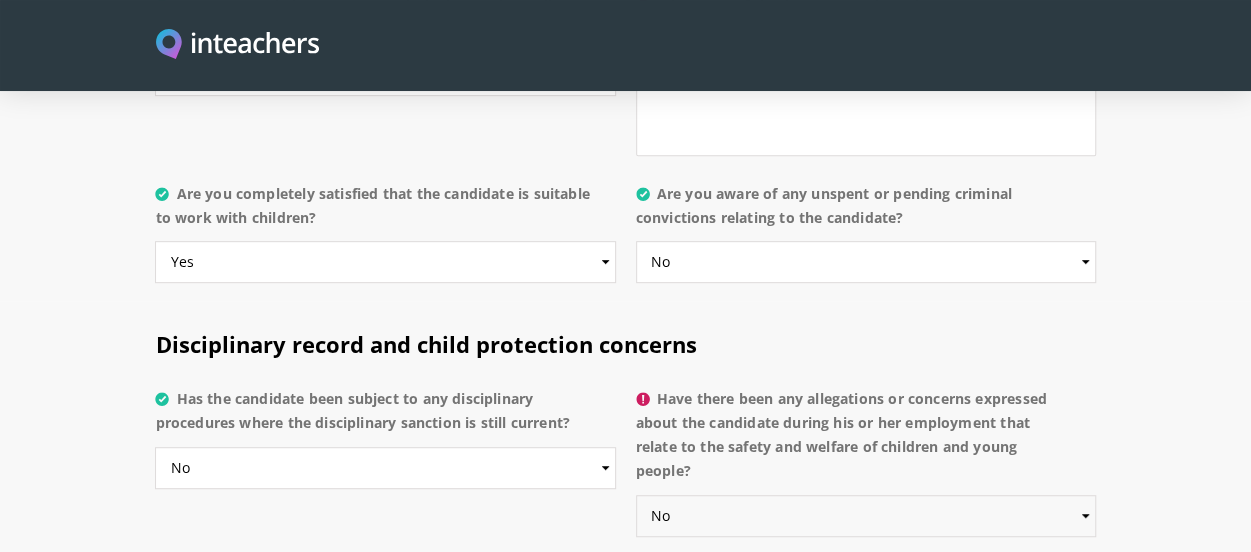 click on "Please select... Yes
No
Do not know" at bounding box center (866, 516) 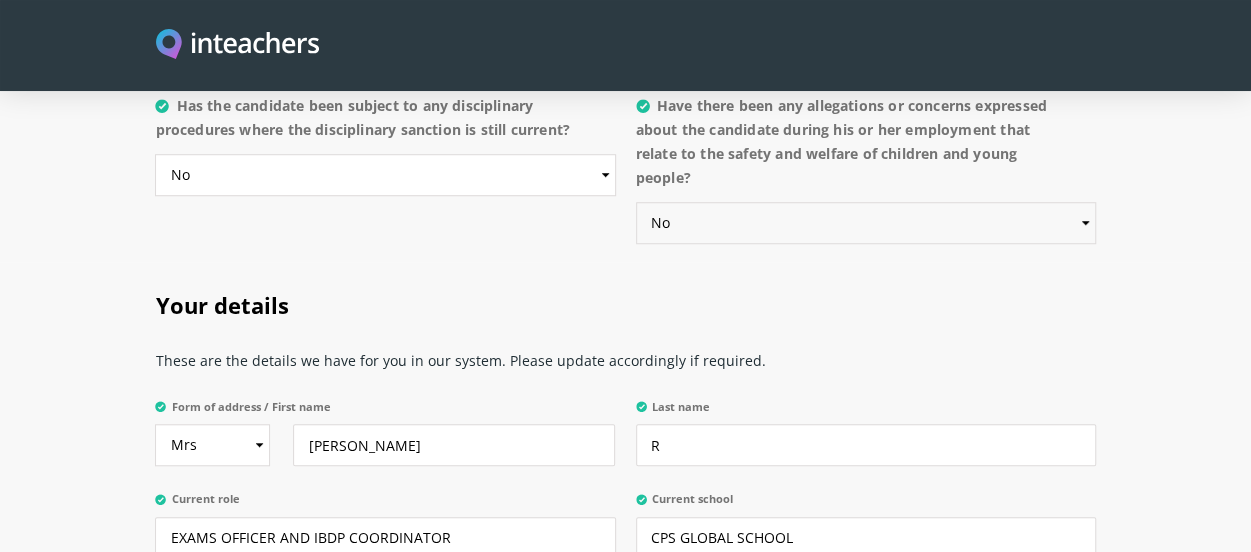 scroll, scrollTop: 4472, scrollLeft: 0, axis: vertical 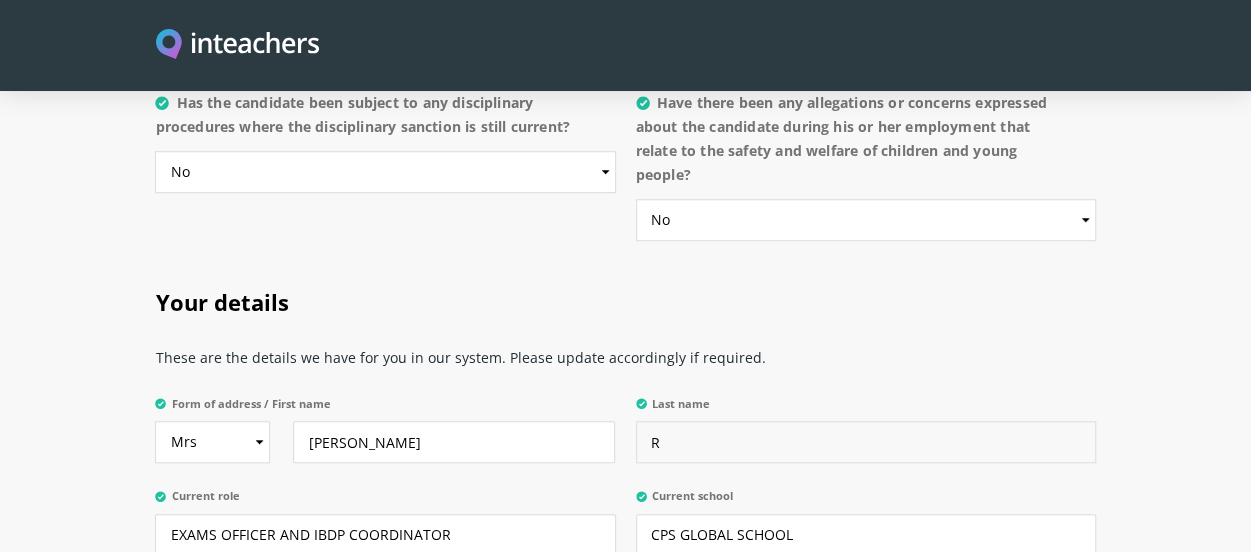click on "R" at bounding box center (866, 442) 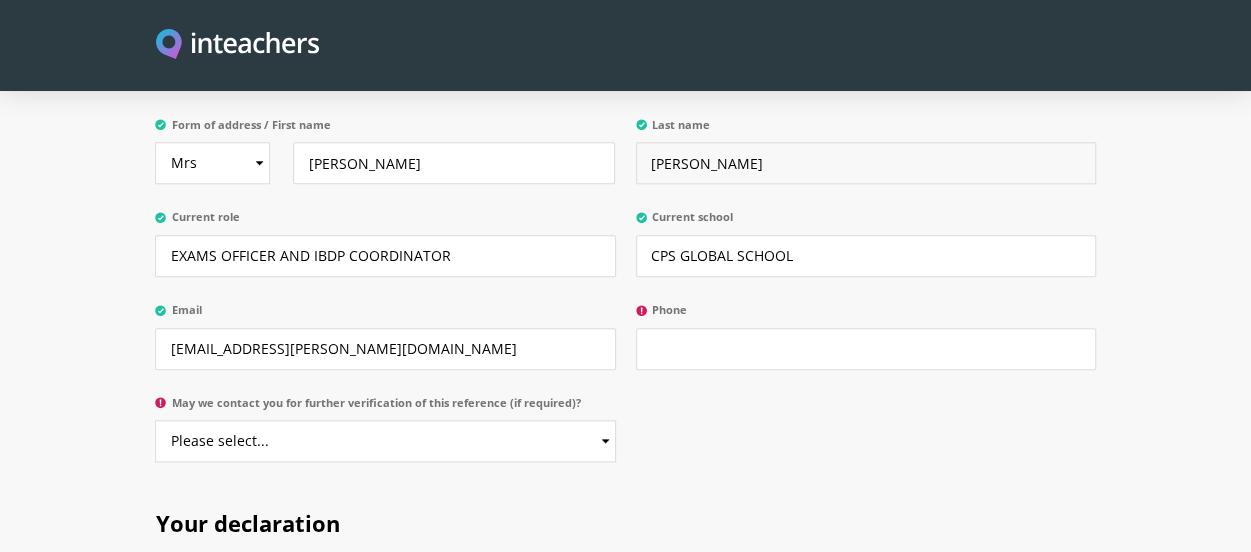 scroll, scrollTop: 4755, scrollLeft: 0, axis: vertical 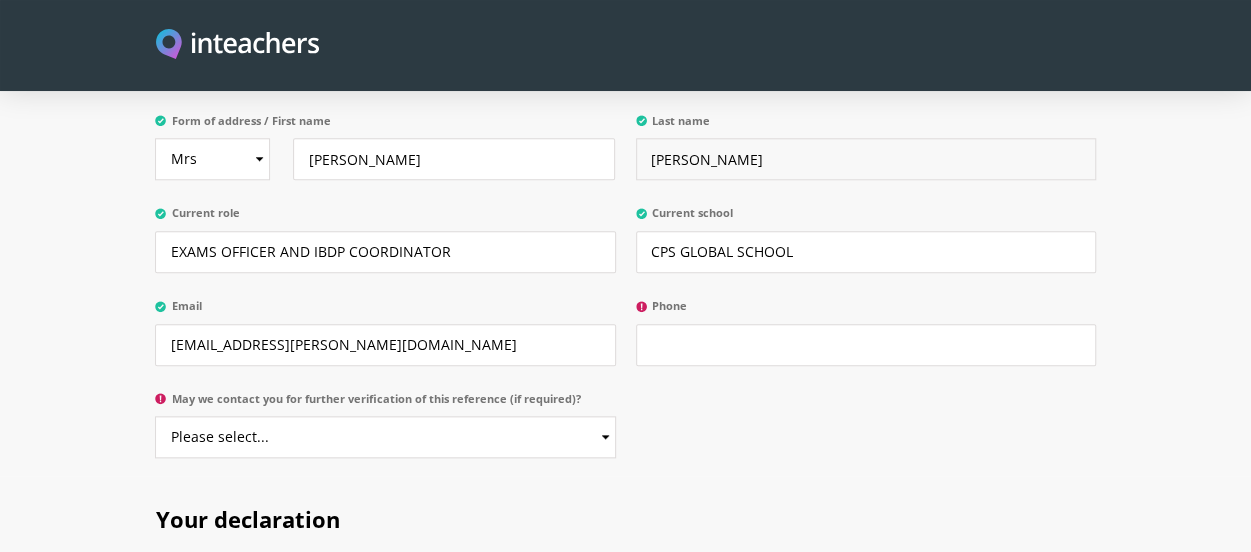 type on "[PERSON_NAME]" 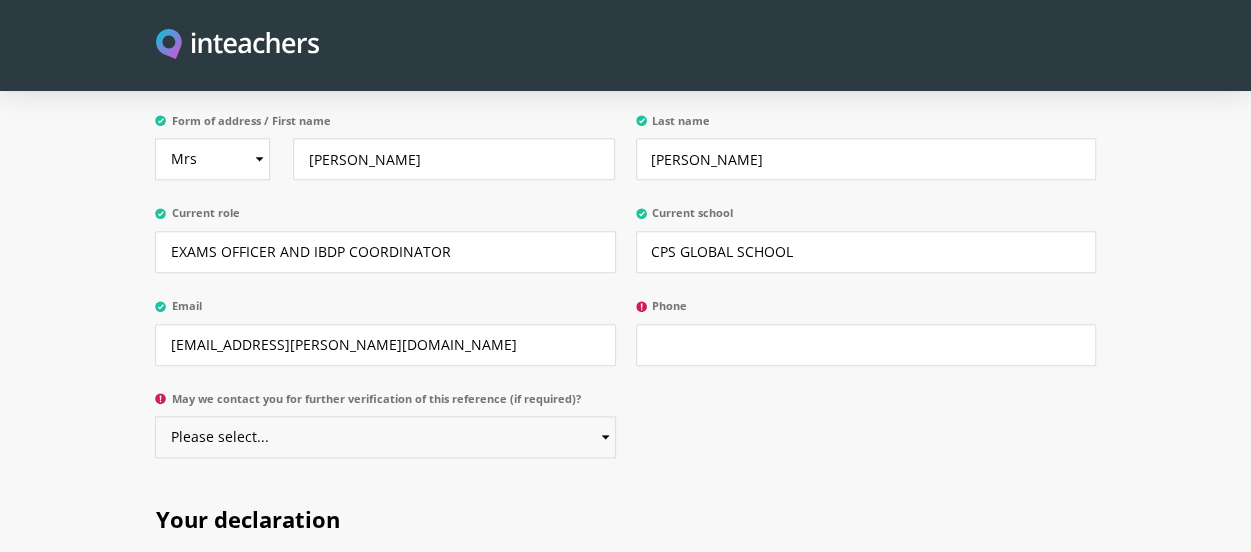 click on "Please select... Yes
No" at bounding box center [385, 437] 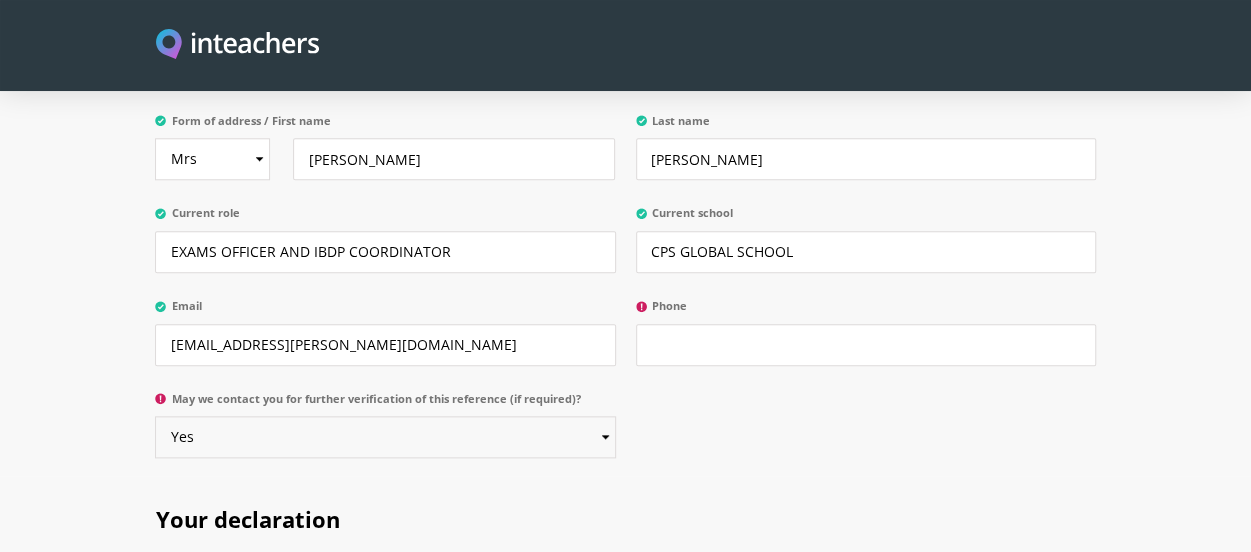 click on "Please select... Yes
No" at bounding box center [385, 437] 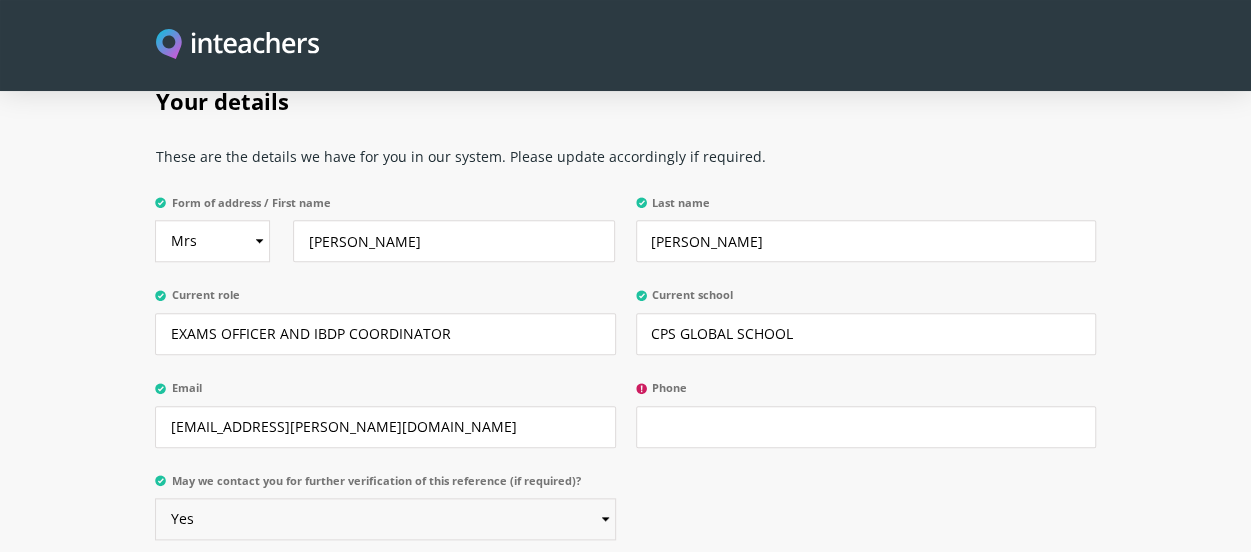 scroll, scrollTop: 4665, scrollLeft: 0, axis: vertical 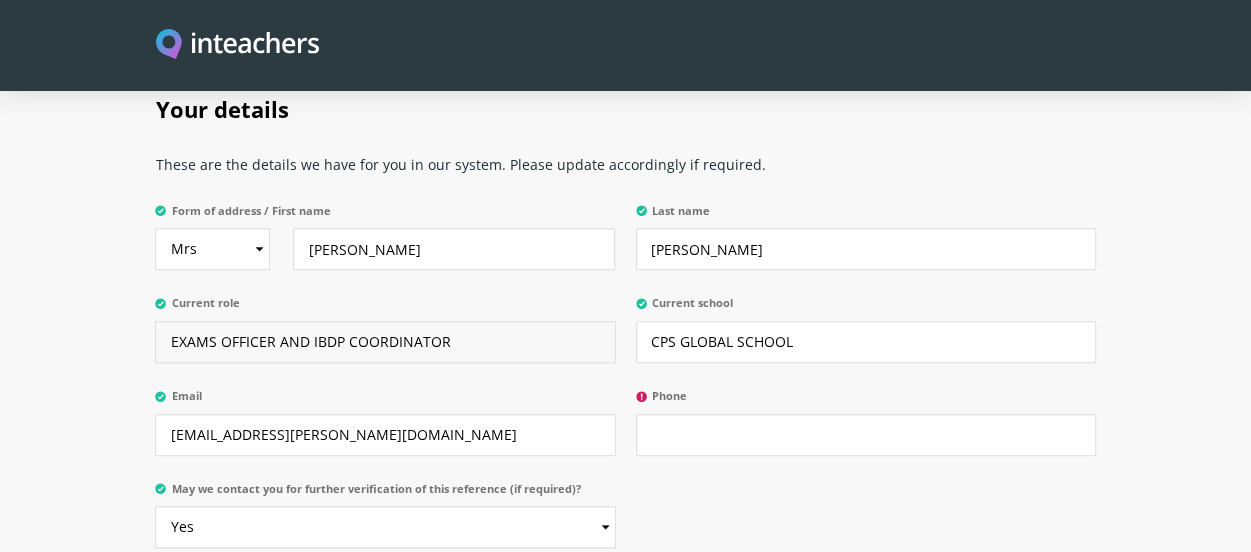 click on "EXAMS OFFICER AND IBDP COORDINATOR" at bounding box center (385, 342) 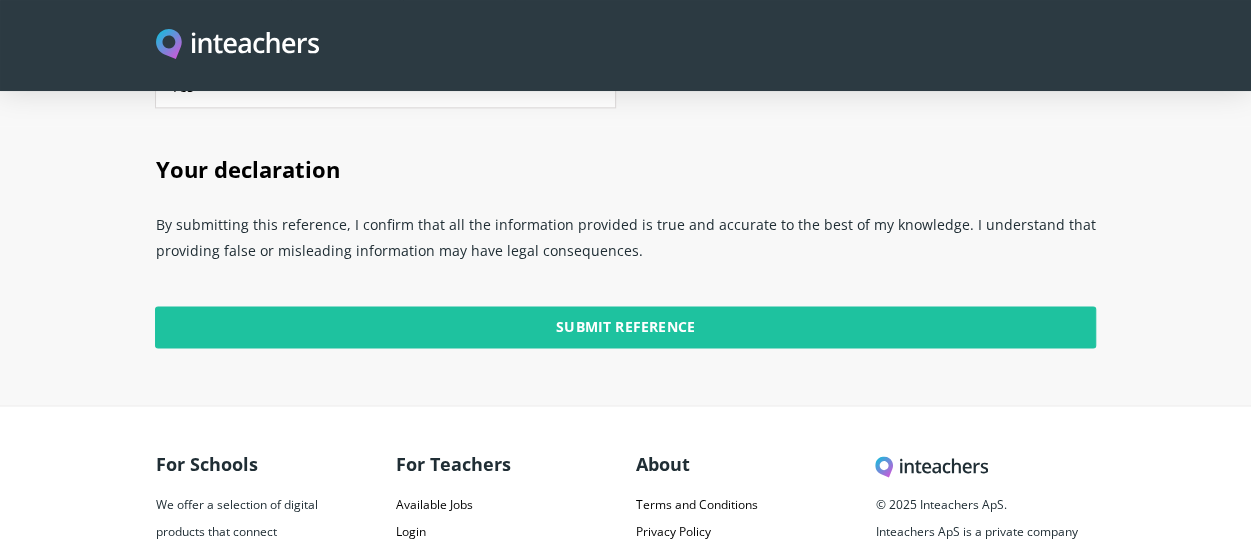 scroll, scrollTop: 5128, scrollLeft: 0, axis: vertical 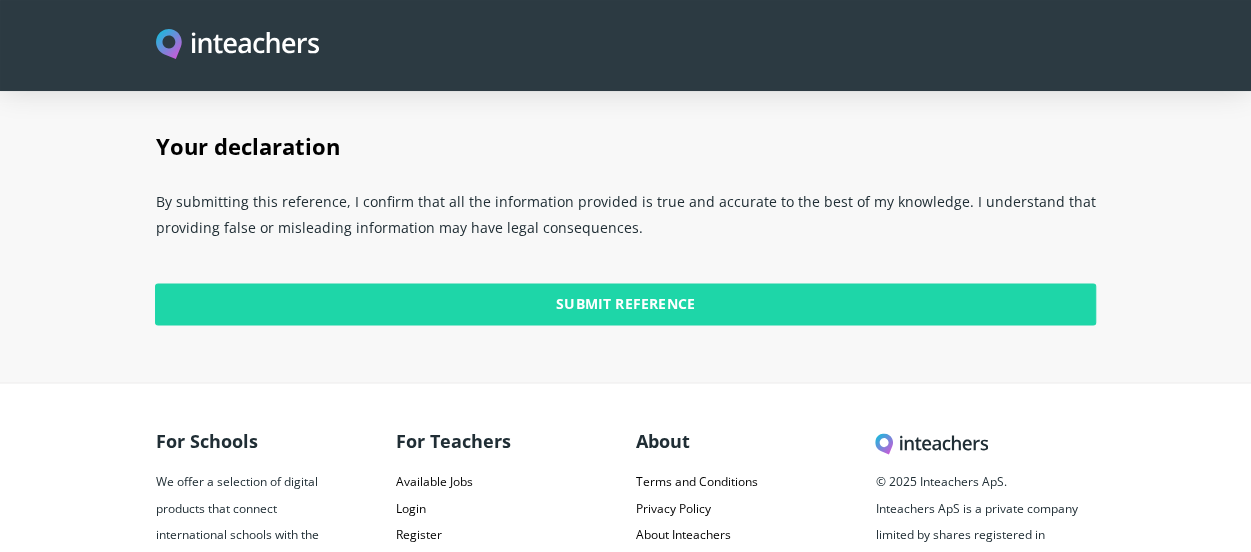type on "Head Of School, EXAMS OFFICER AND IBDP COORDINATOR" 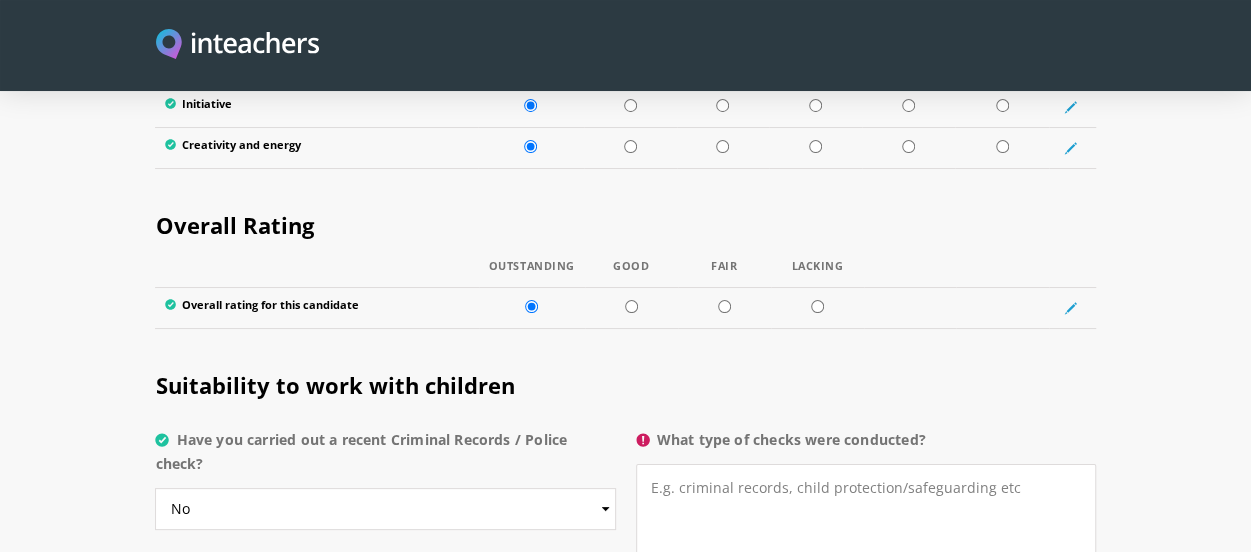scroll, scrollTop: 3752, scrollLeft: 0, axis: vertical 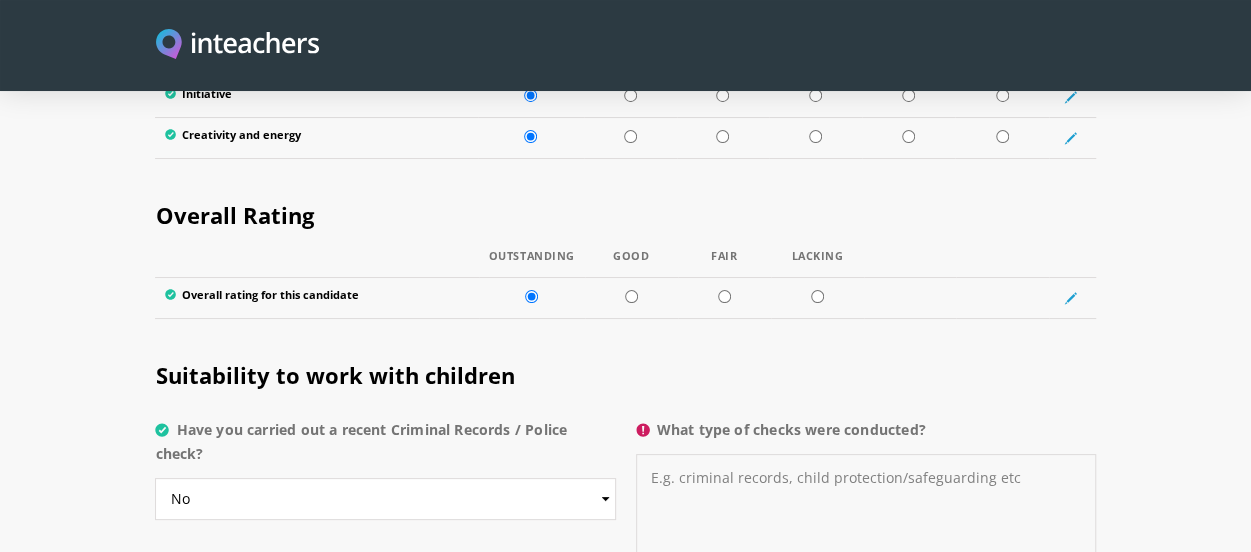 click on "What type of checks were conducted?" at bounding box center (866, 517) 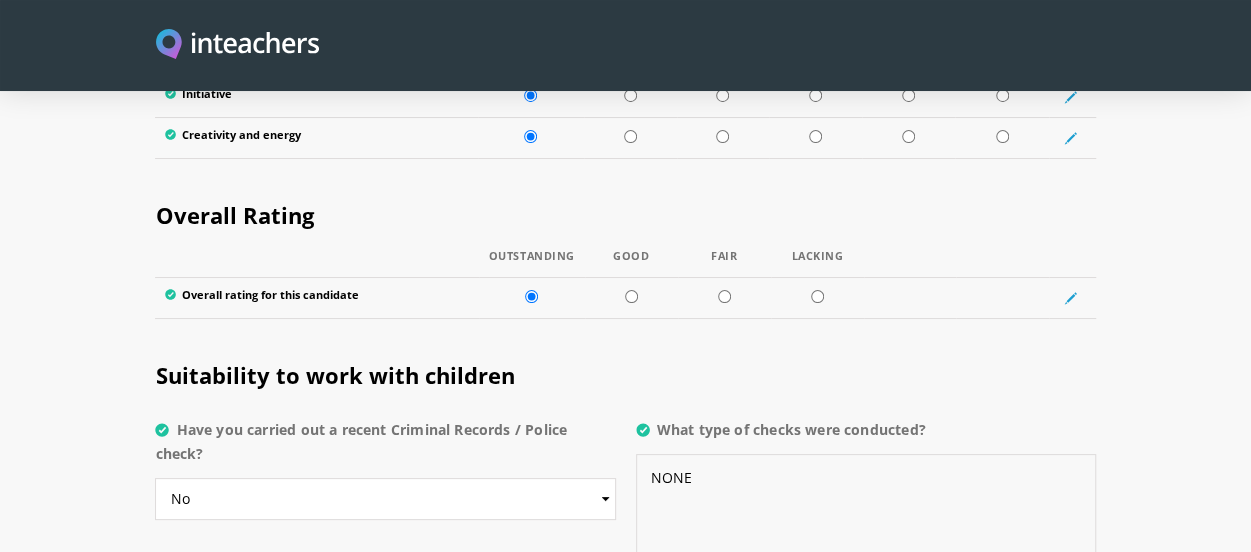 type on "NONE" 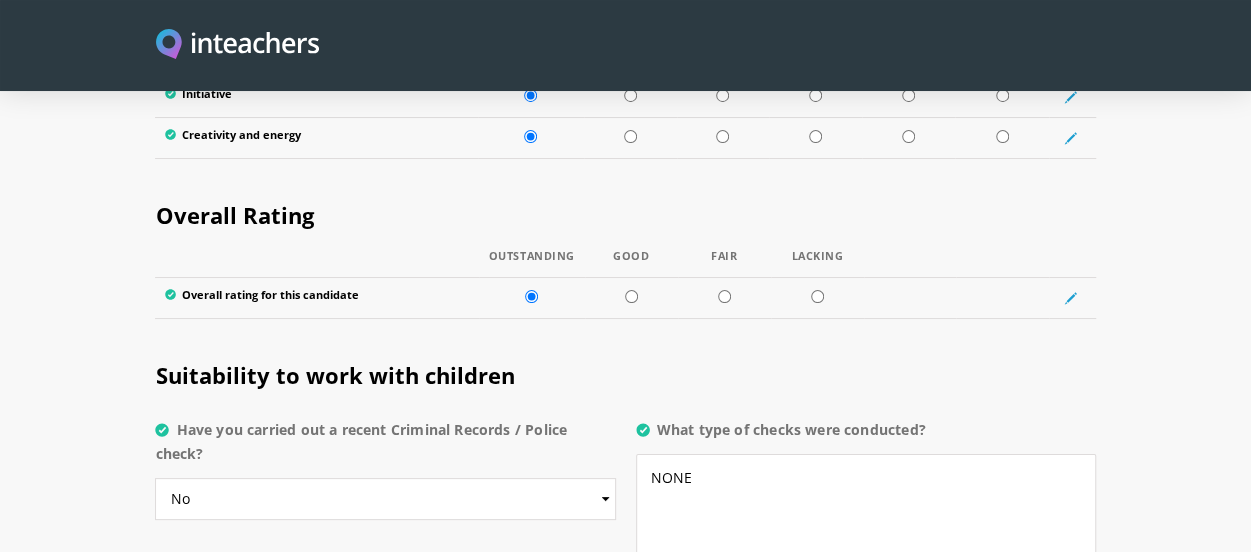 click on "Suitability to work with children
Have you carried out a recent Criminal Records / Police check?
Please select... Yes
No
Do not know
What type of checks were conducted?
NONE" at bounding box center [626, 465] 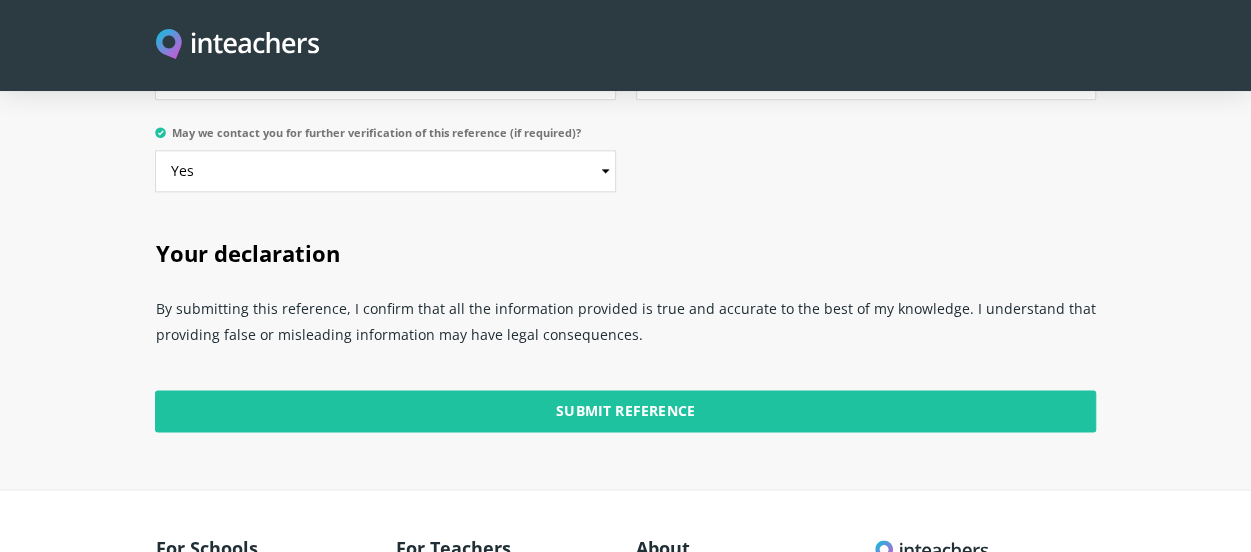 scroll, scrollTop: 5024, scrollLeft: 0, axis: vertical 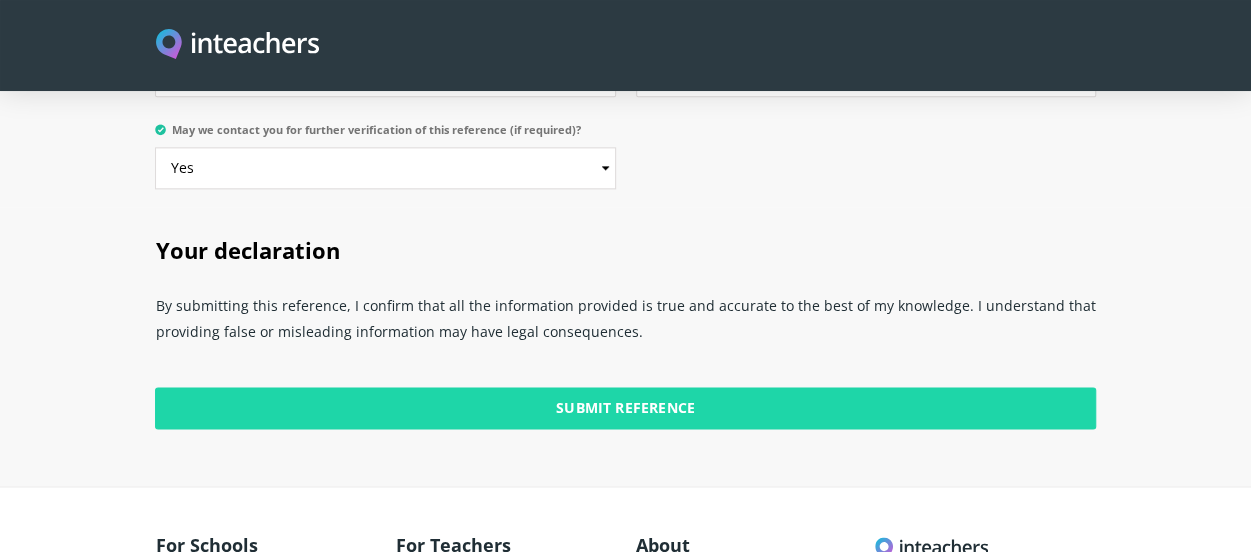 click on "Submit Reference" at bounding box center (625, 408) 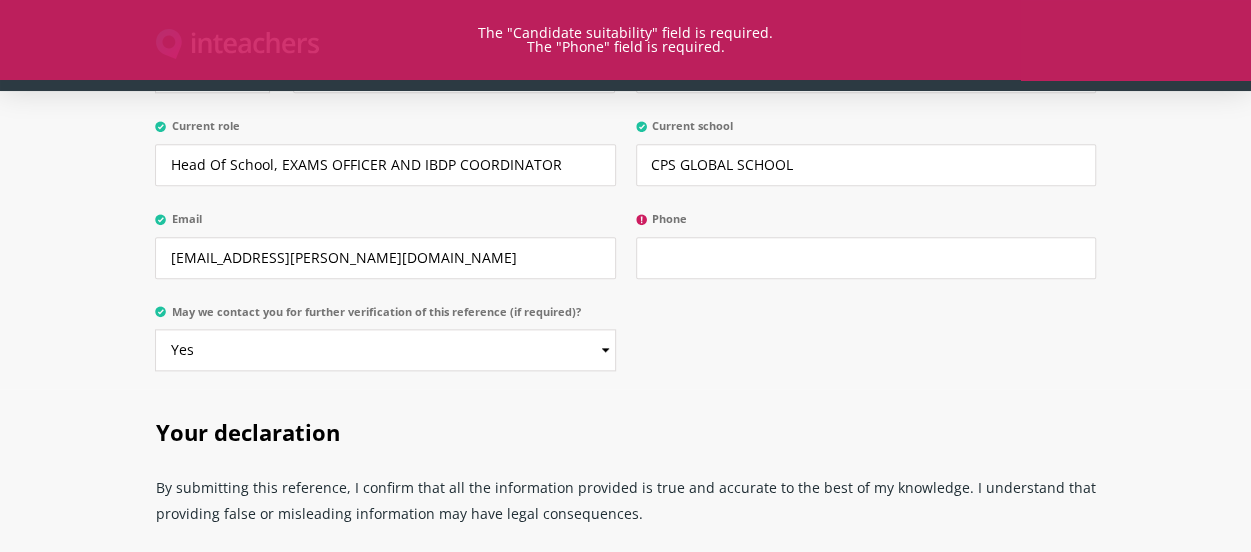 scroll, scrollTop: 4808, scrollLeft: 0, axis: vertical 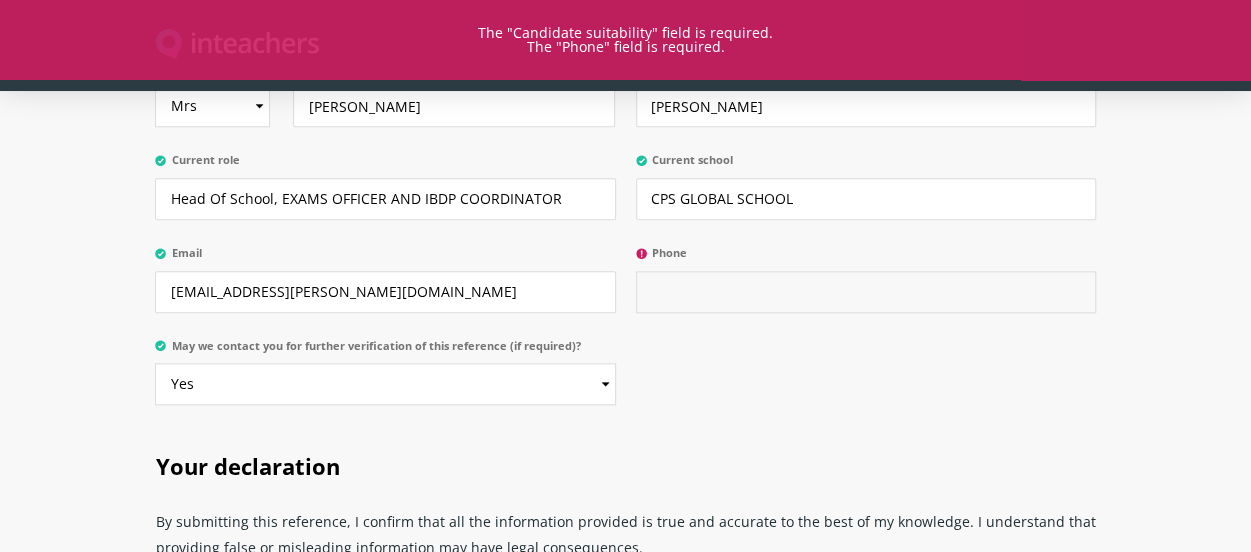 click on "Phone" at bounding box center [866, 292] 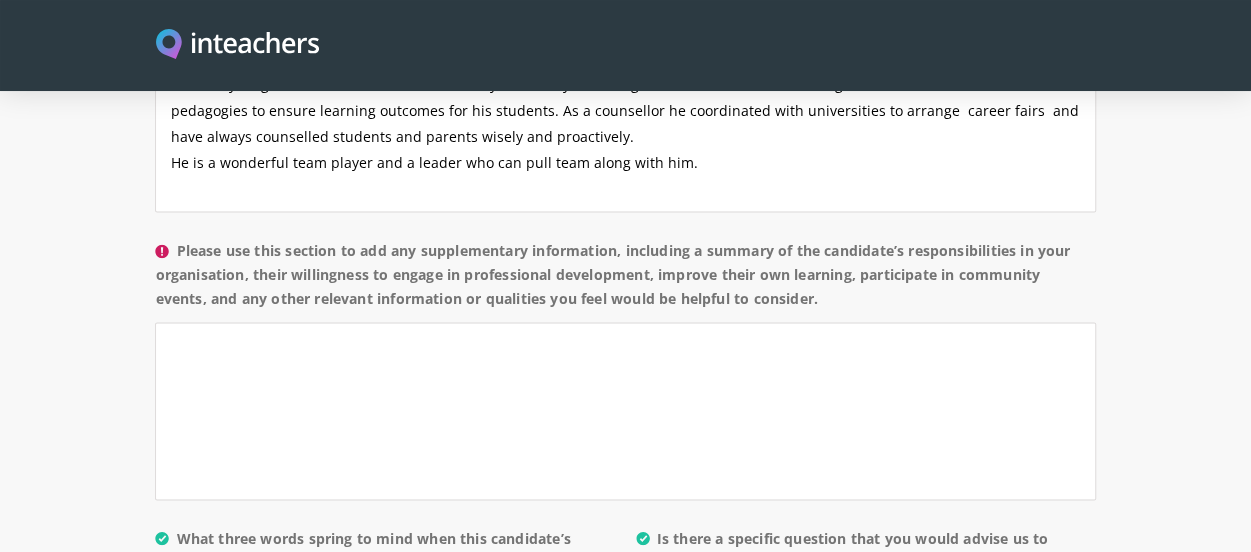 scroll, scrollTop: 1798, scrollLeft: 0, axis: vertical 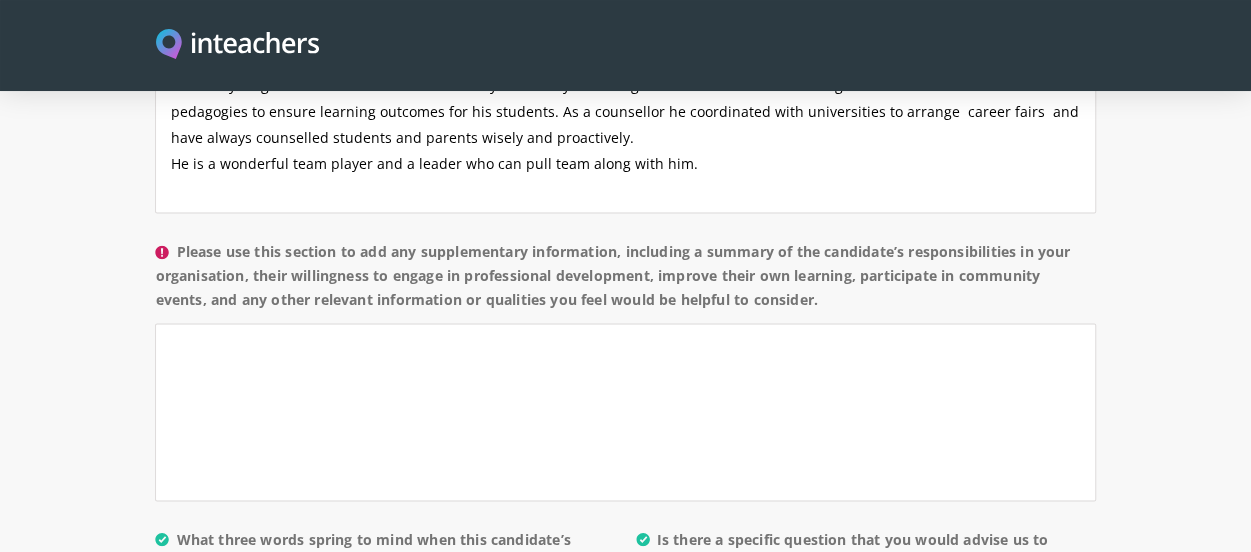 type on "9940319877" 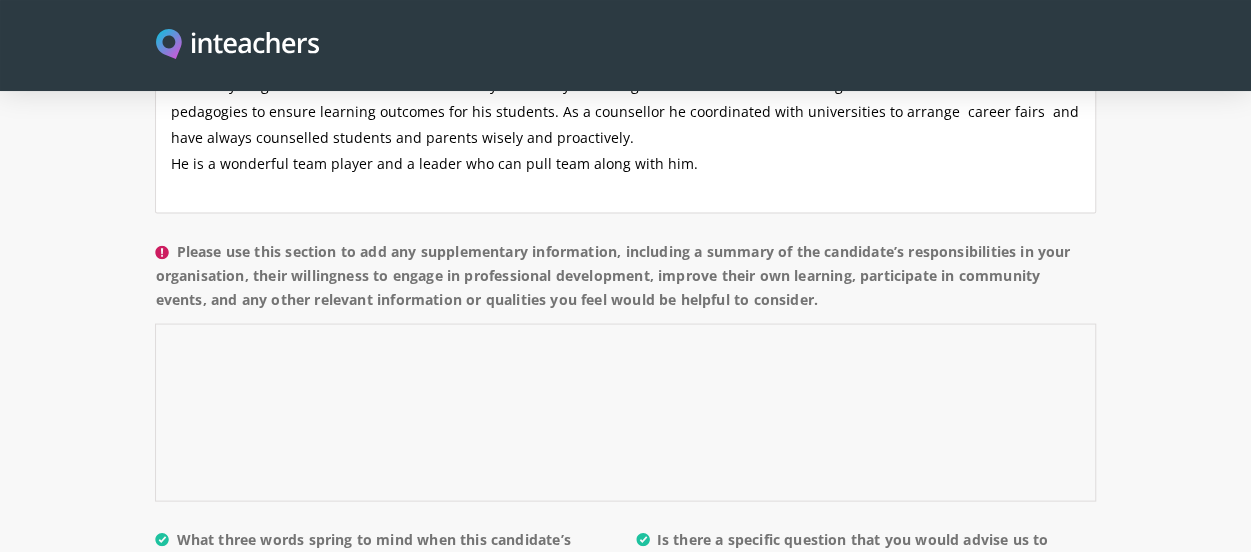 click on "Please use this section to add any supplementary information, including a summary of the candidate’s responsibilities in your organisation, their willingness to engage in professional development, improve their own learning, participate in community events, and any other relevant information or qualities you feel would be helpful to consider." at bounding box center [625, 412] 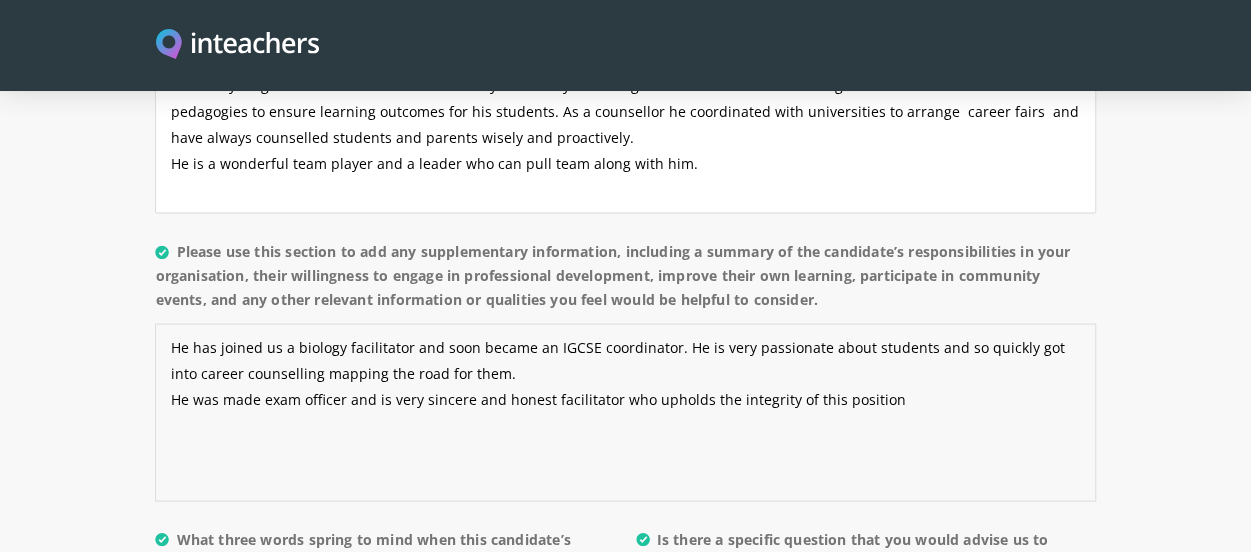 click on "He has joined us a biology facilitator and soon became an IGCSE coordinator. He is very passionate about students and so quickly got into career counselling mapping the road for them.
He was made exam officer and is very sincere and honest facilitator who upholds the integrity of this position" at bounding box center (625, 412) 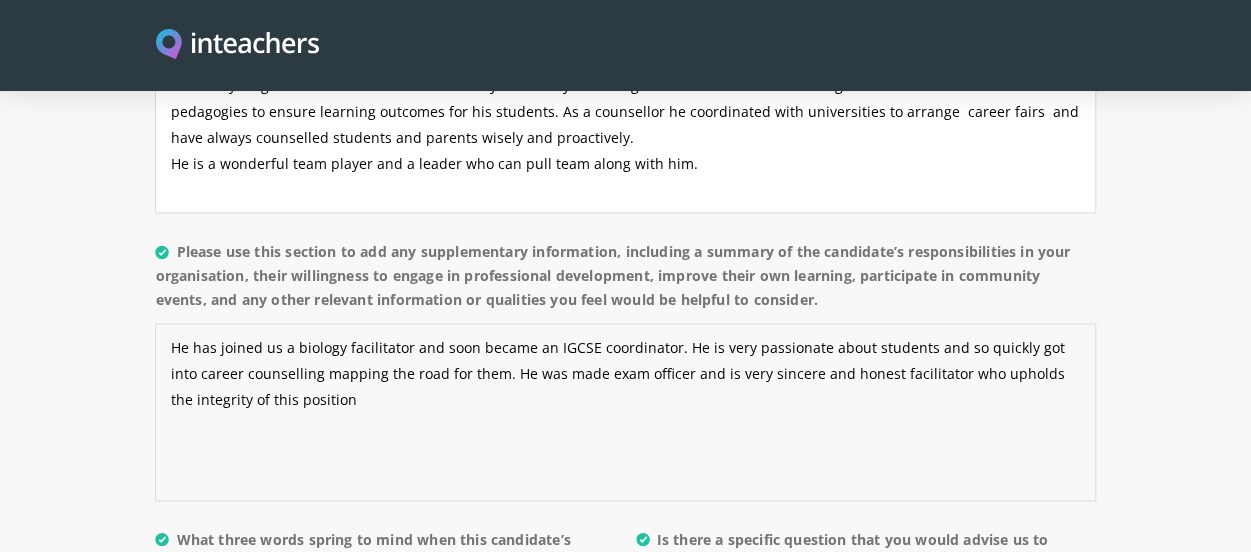 click on "He has joined us a biology facilitator and soon became an IGCSE coordinator. He is very passionate about students and so quickly got into career counselling mapping the road for them. He was made exam officer and is very sincere and honest facilitator who upholds the integrity of this position" at bounding box center (625, 412) 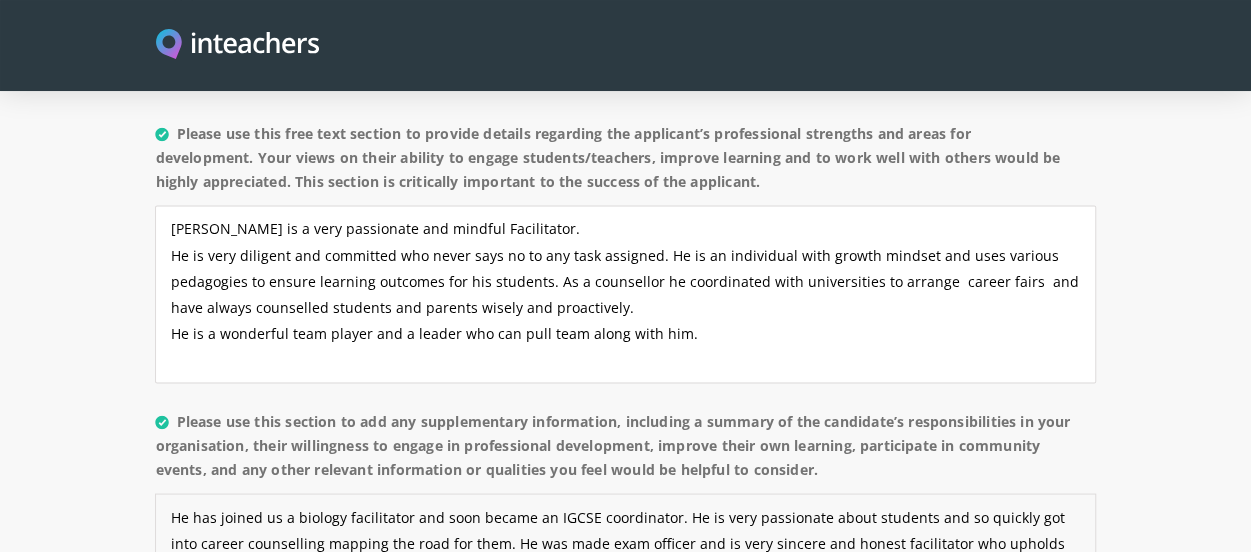 scroll, scrollTop: 1593, scrollLeft: 0, axis: vertical 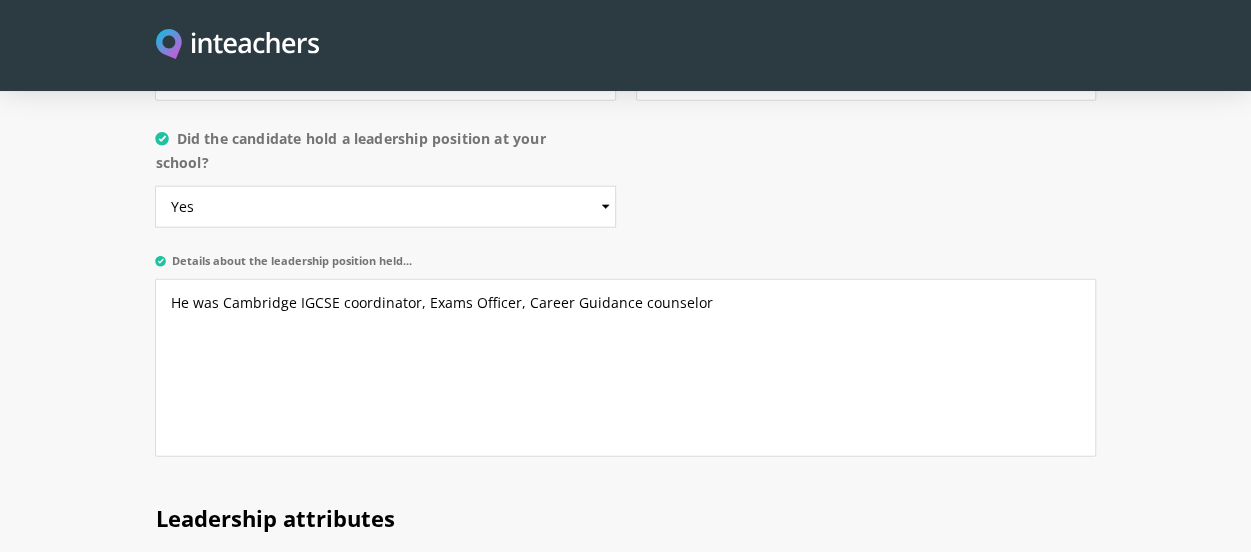 type on "He has joined us a biology facilitator and soon became an IGCSE coordinator. He is very passionate about students and so quickly got into career counselling mapping the road for them. He was made exam officer and is very sincere and honest facilitator who upholds the integrity of this position. He is always learning and believes that the more he learns the more he can give his students and school.
He will be an asset to any organization both as an individual and a facilitator." 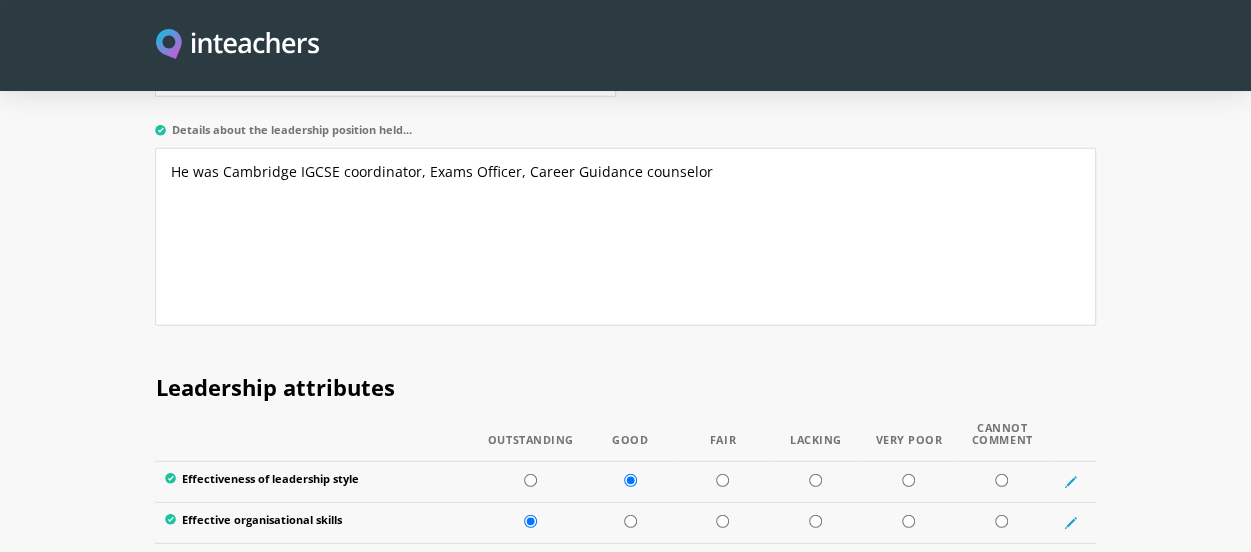 scroll, scrollTop: 2477, scrollLeft: 0, axis: vertical 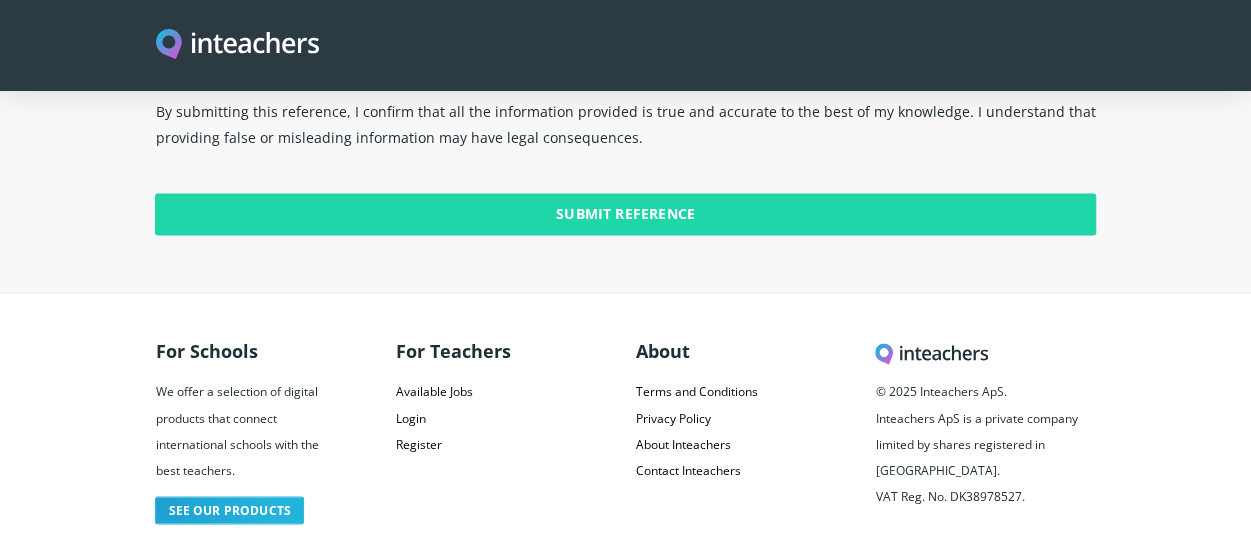 click on "Submit Reference" at bounding box center (625, 214) 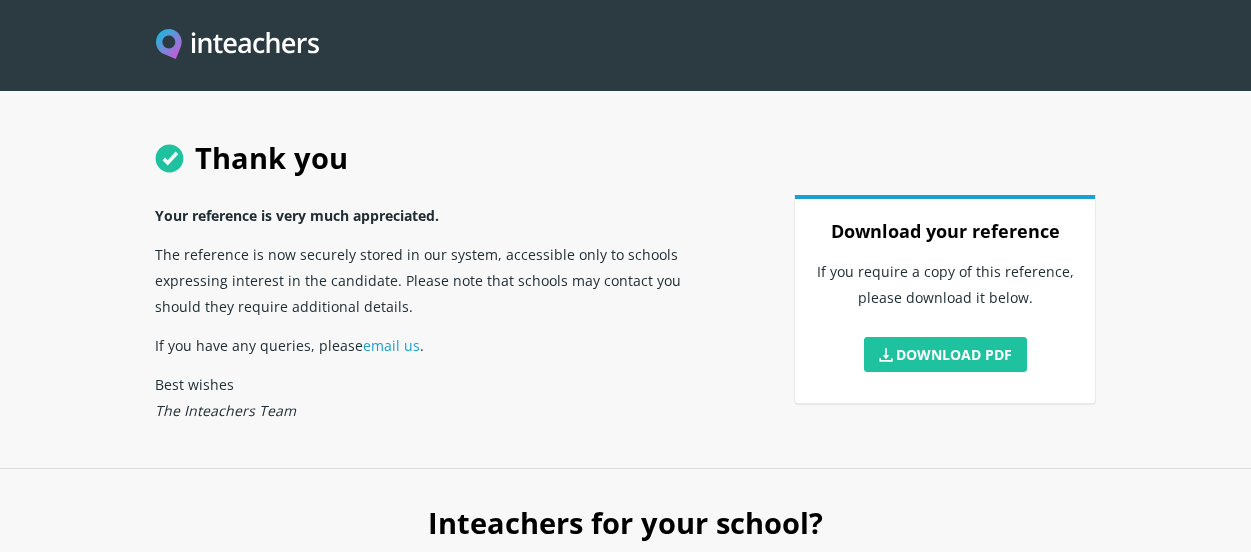 scroll, scrollTop: 0, scrollLeft: 0, axis: both 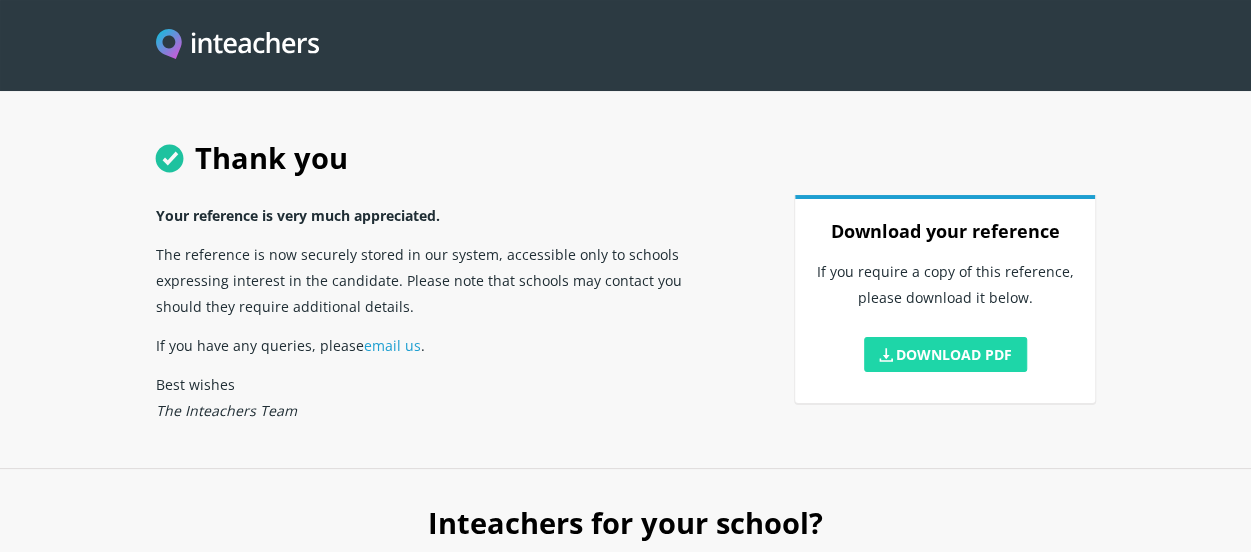 click on "Download PDF" at bounding box center (946, 354) 